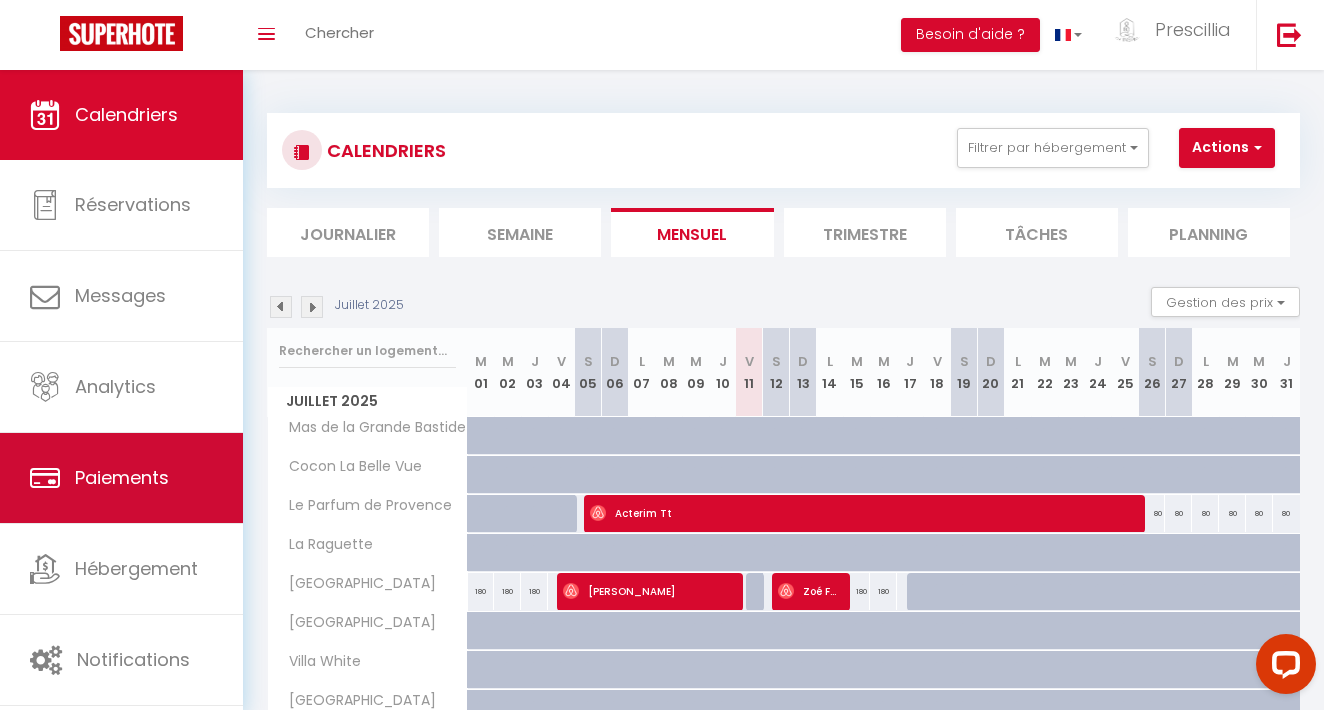 scroll, scrollTop: 93, scrollLeft: 0, axis: vertical 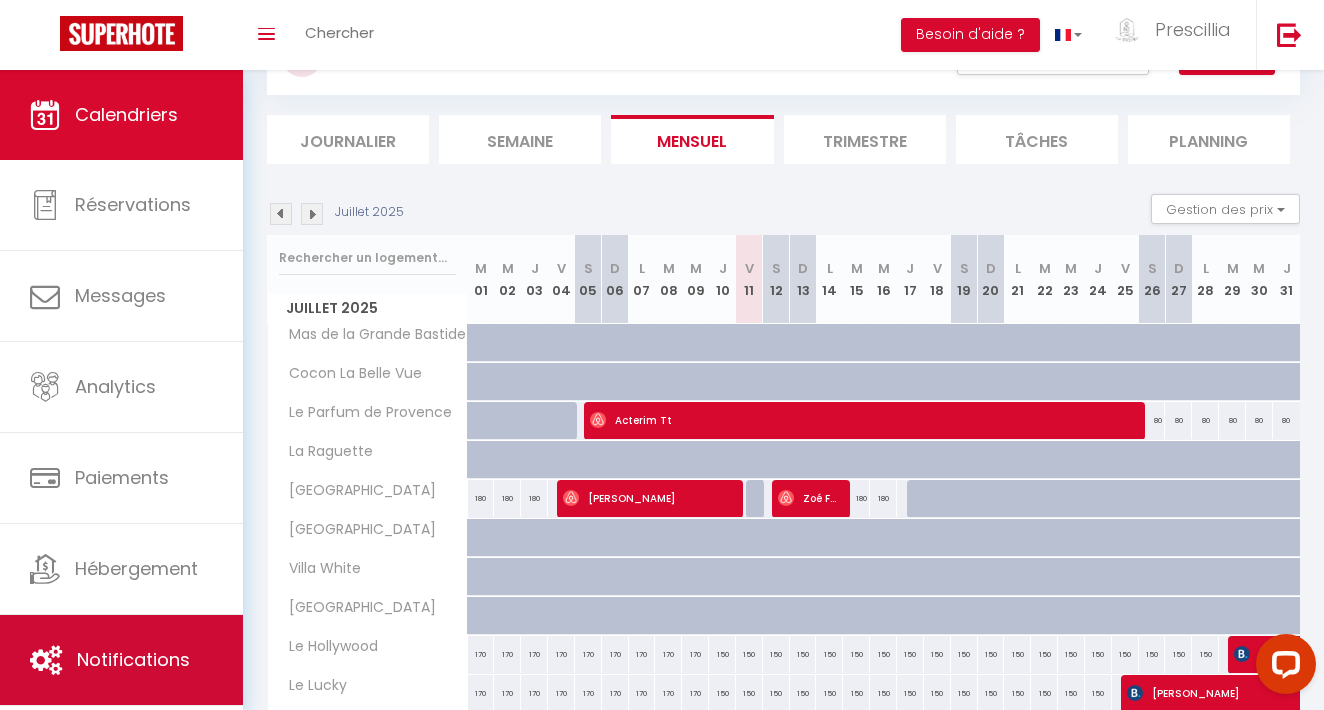click on "Notifications" at bounding box center [121, 660] 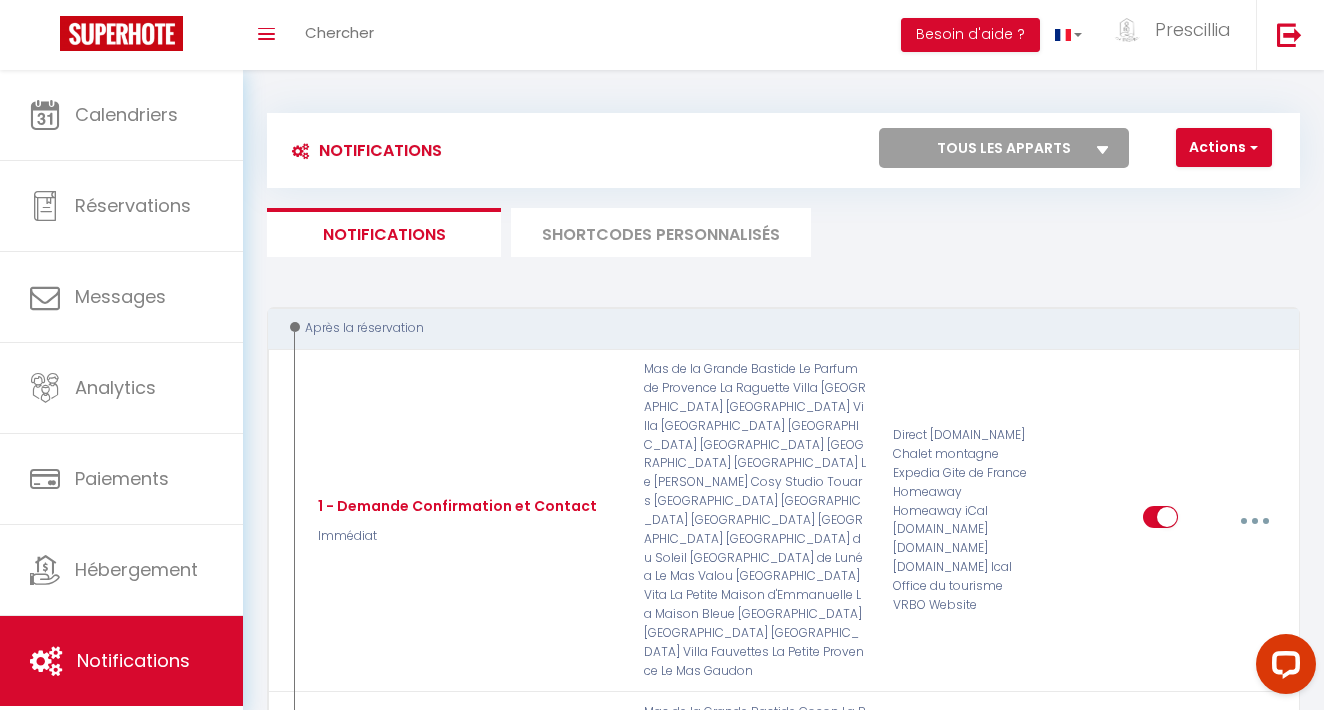 click on "SHORTCODES PERSONNALISÉS" at bounding box center [661, 232] 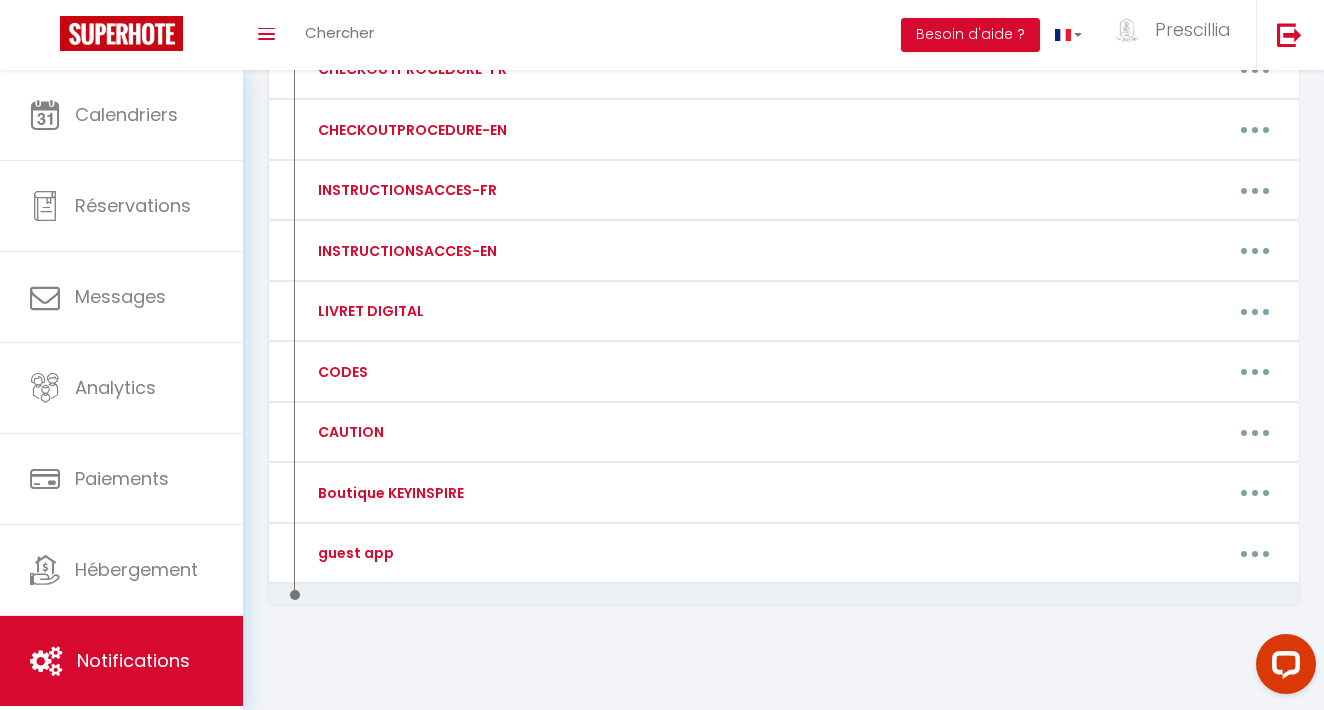scroll, scrollTop: 290, scrollLeft: 0, axis: vertical 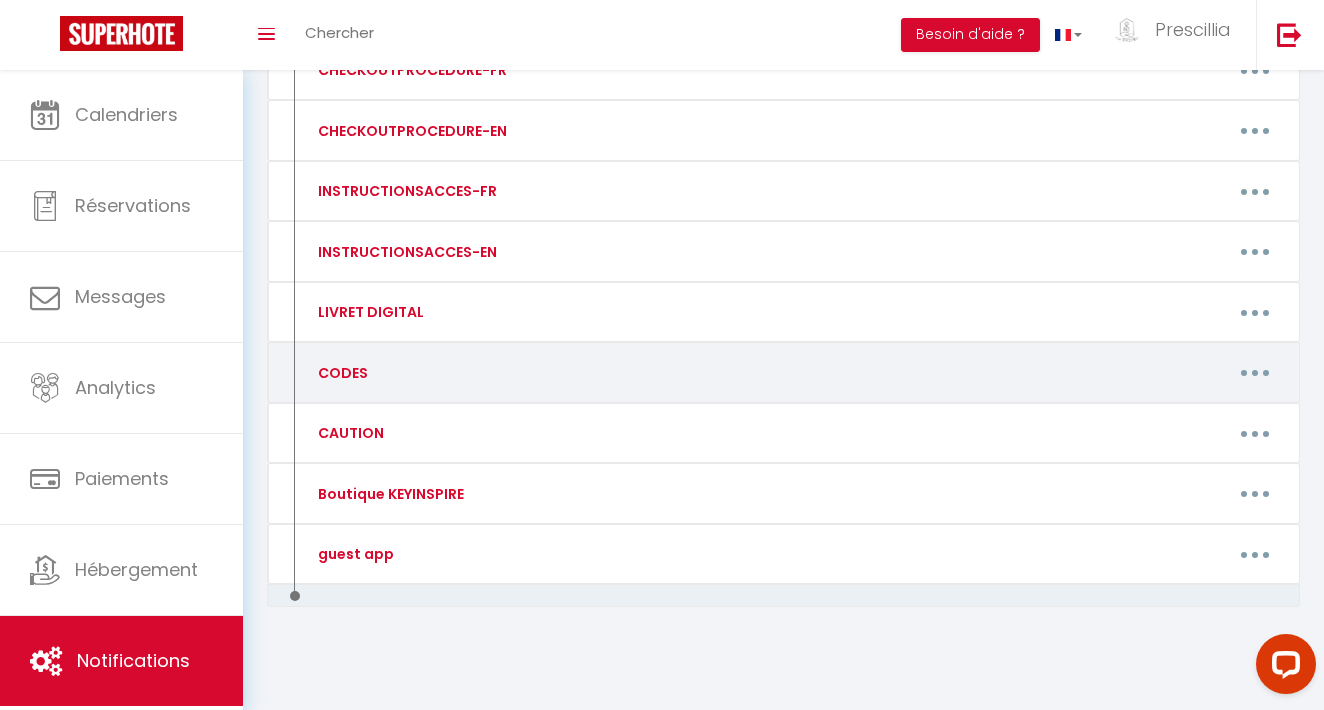 click at bounding box center [1255, 373] 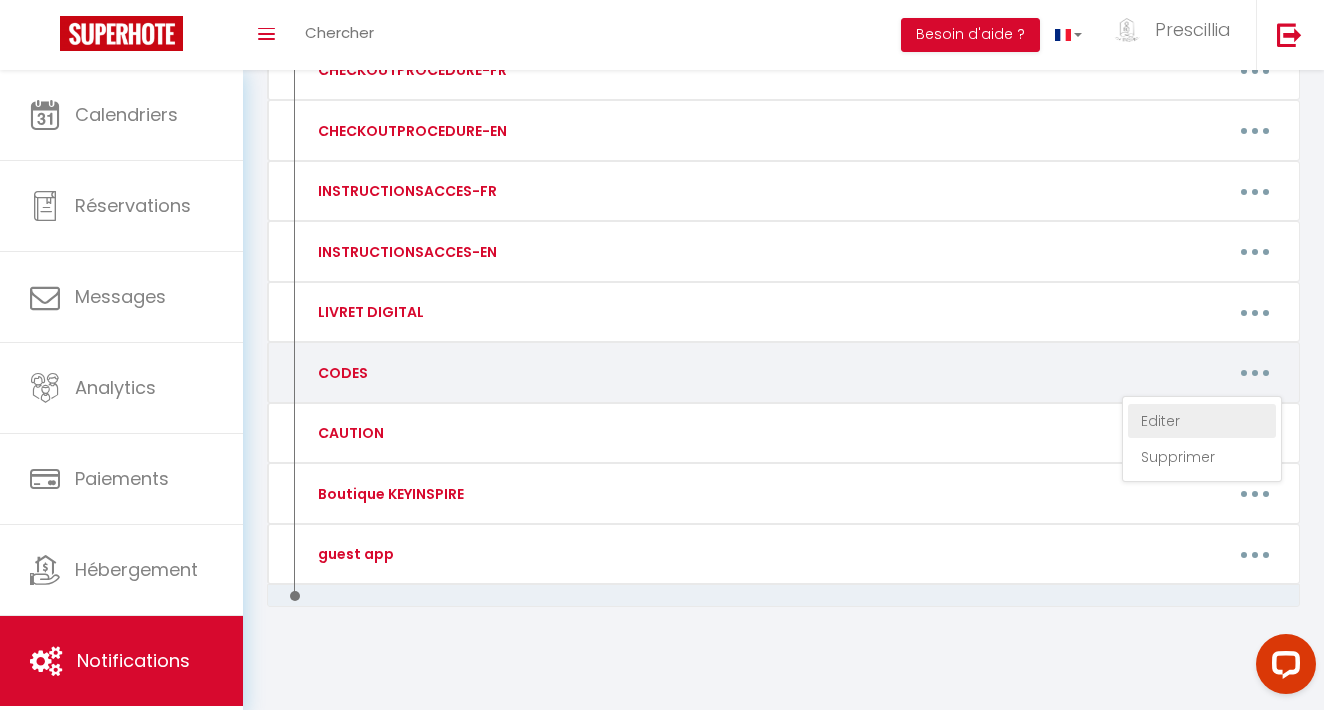 click on "Editer" at bounding box center [1202, 421] 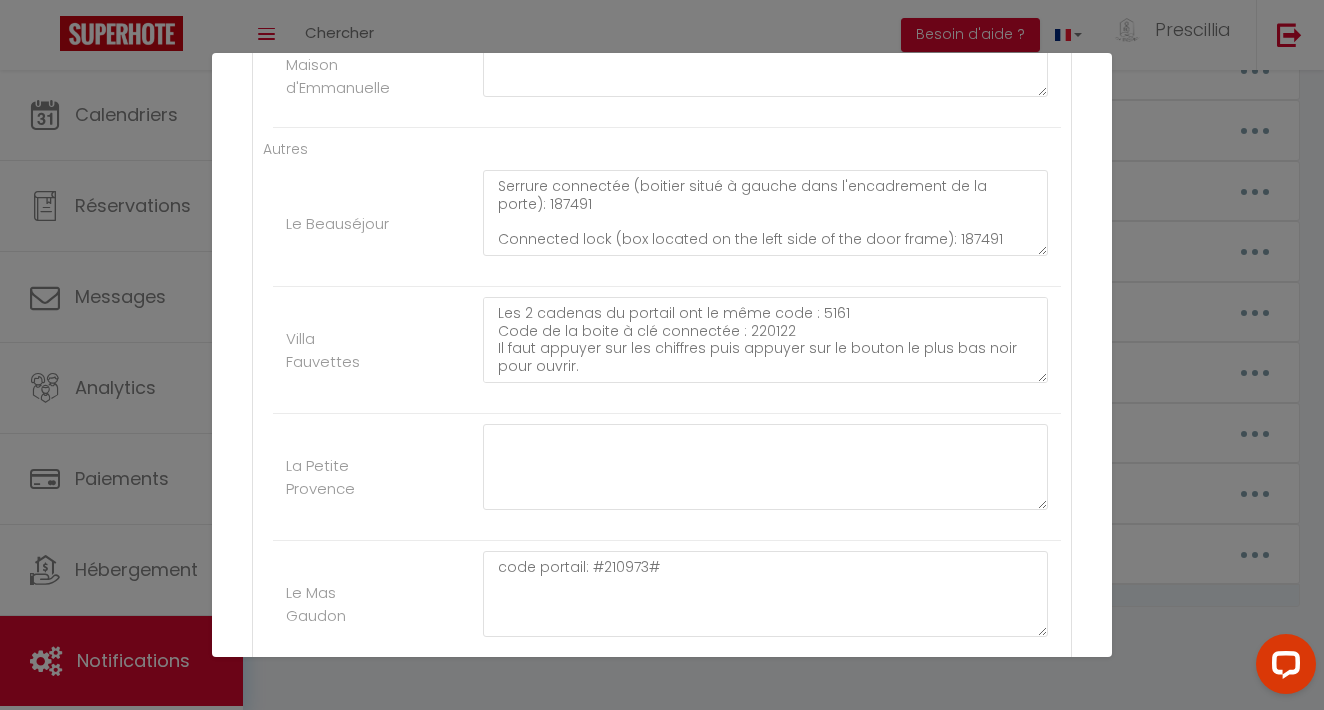 scroll, scrollTop: 3956, scrollLeft: 0, axis: vertical 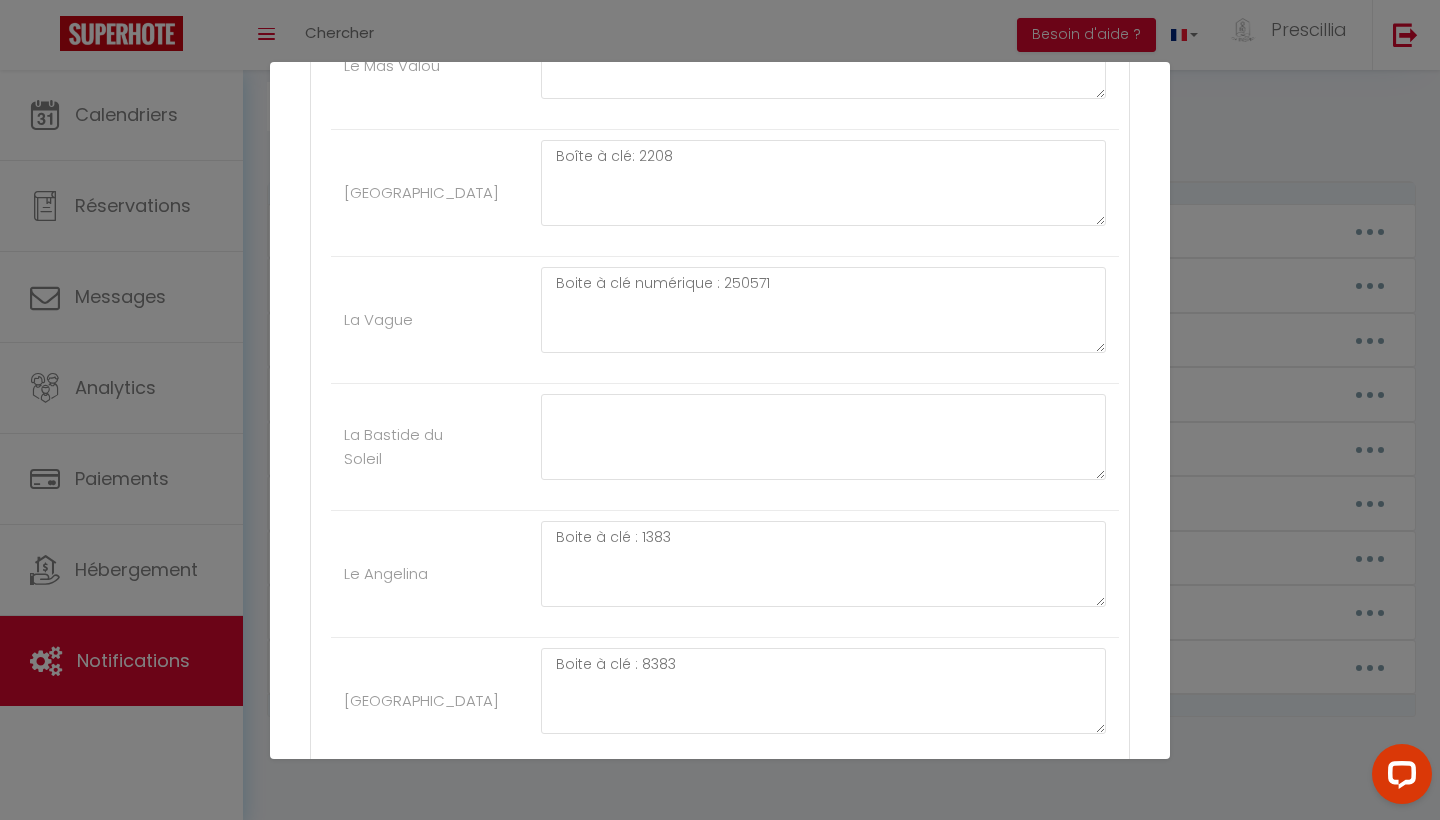 click on "Mettre à jour le code court personnalisé   ×   Nom   *     CODES   Contenu   *     CODES   Pour cet hébergement     Afficher les shortcodes   CANTON DE FAYENCE   [GEOGRAPHIC_DATA]     Boite à clé : 8186 [GEOGRAPHIC_DATA]     Boite à clé : 1120 Mas de la Grande Bastide     Boite à clé : 2112 Cocon La Belle Vue     Boite à clé : 1683 Les Oliviers de Lunéa     Boîte à clé: 013579
La boite à clé se situe en haut, au niveau de la terrasse côté jardin/barbecue, dans une corniche située à droite de la baie vitrée. Le Mas Valou     Boîte à clé: 2001 [GEOGRAPHIC_DATA]     Boîte à clé: 2208 La Vague     Boite à clé numérique : 250571 La Bastide du Soleil     Le [PERSON_NAME] à clé : 1383 Villa Colombe     Boite à clé : 8383 La Dolce Vita     Boîte à clé: 058325 [GEOGRAPHIC_DATA]     La Maison Bleue     [GEOGRAPHIC_DATA]     Boite à clé : 4680 Villa Corian     Le Mas Frantine     DRACENIE   Le Parfum de Provence     Boite à clé : 4411 ANTIBES - CAGNES SUR MER   Le Hollywood     Le Lucky" at bounding box center (720, 410) 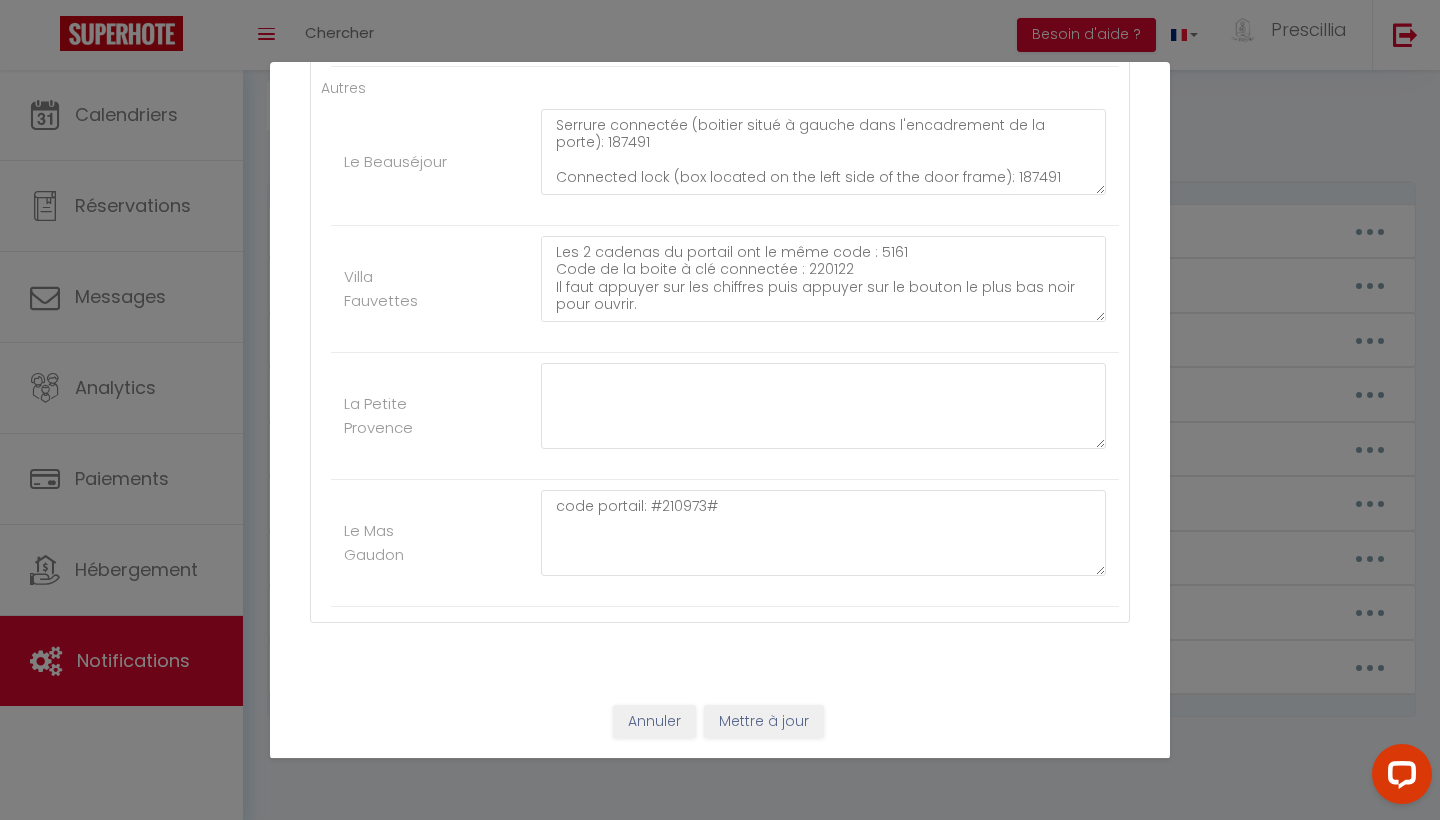 scroll, scrollTop: 4024, scrollLeft: 0, axis: vertical 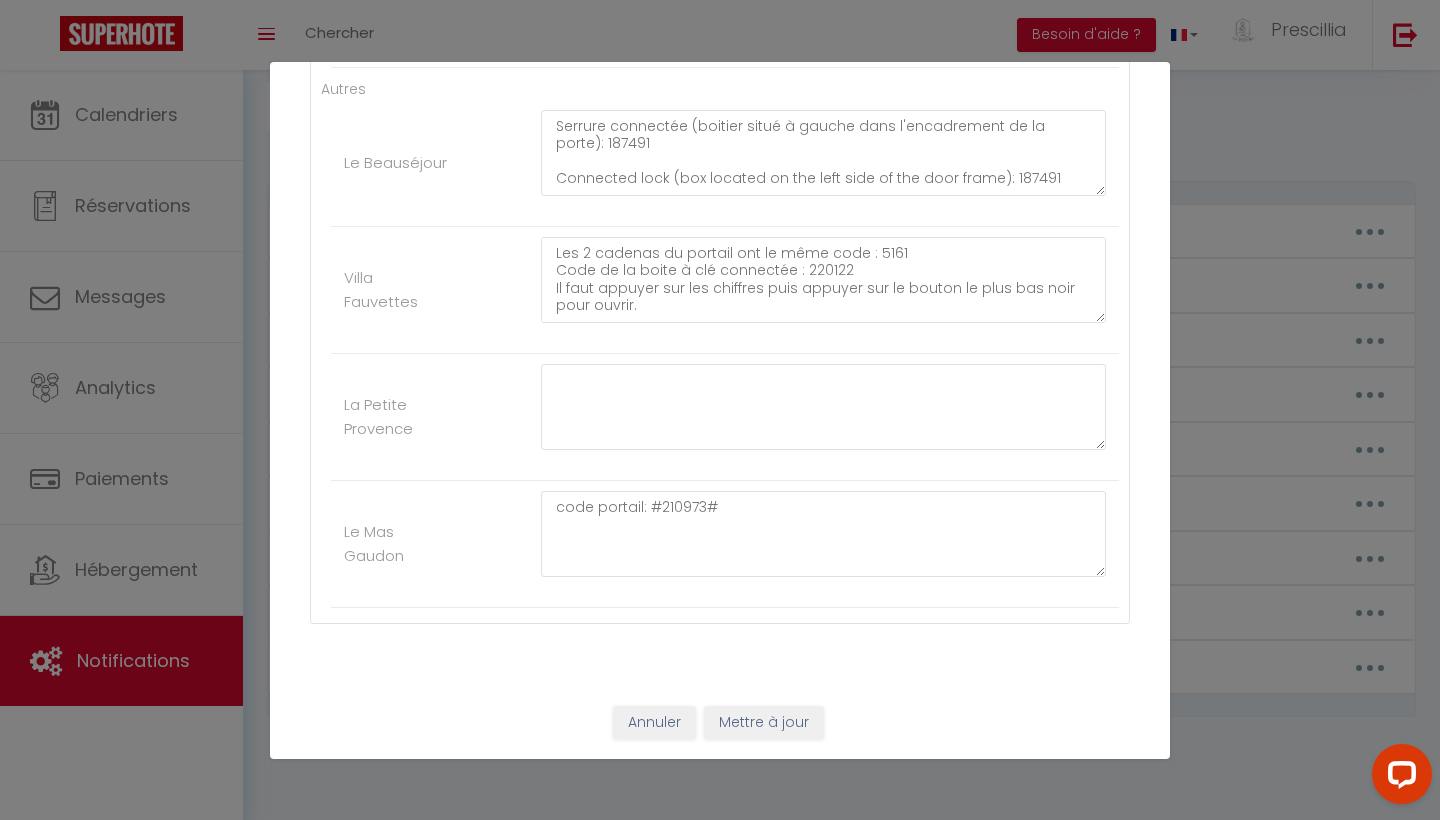 click on "Annuler" at bounding box center [654, 723] 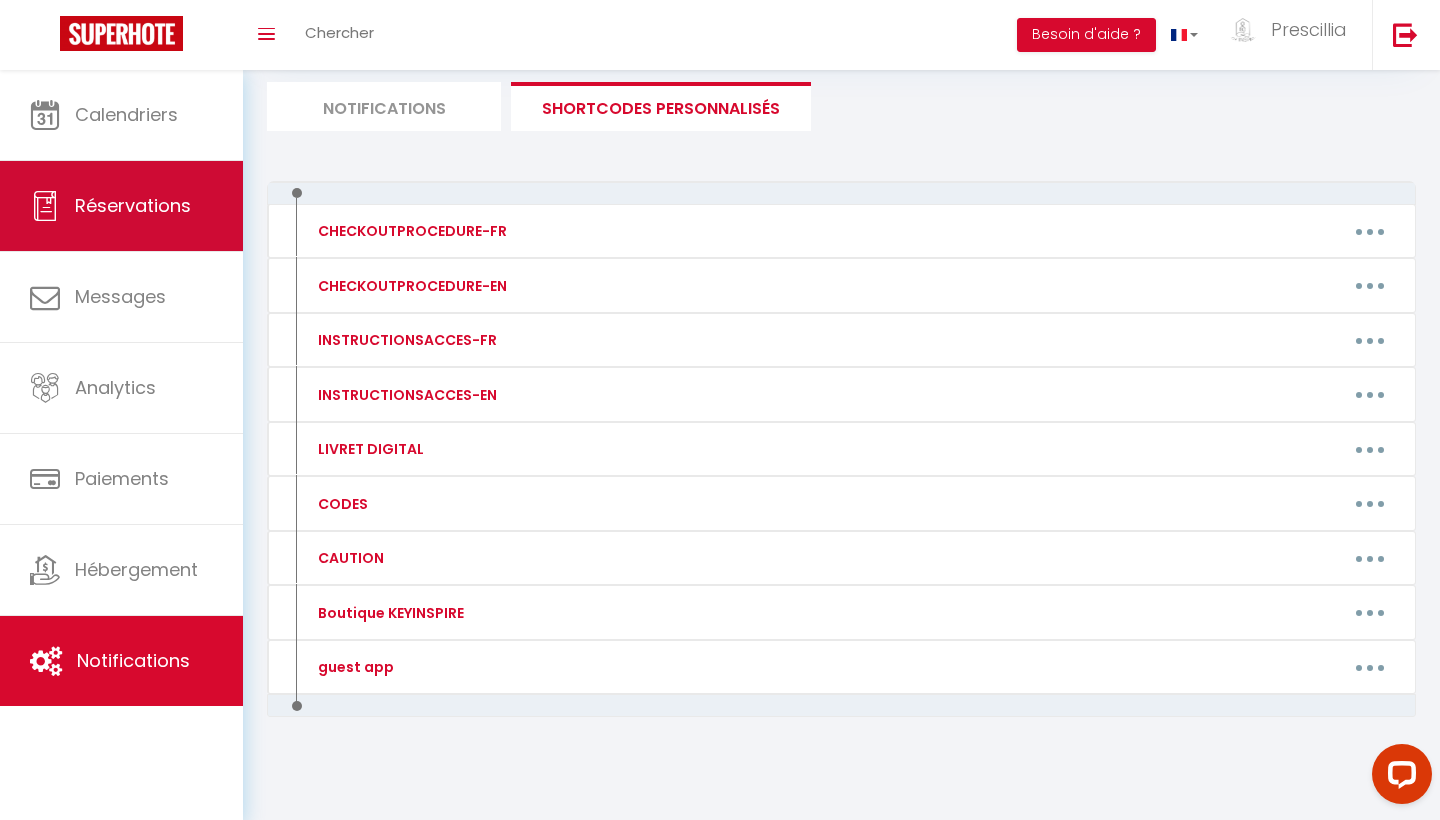 click on "Réservations" at bounding box center (133, 205) 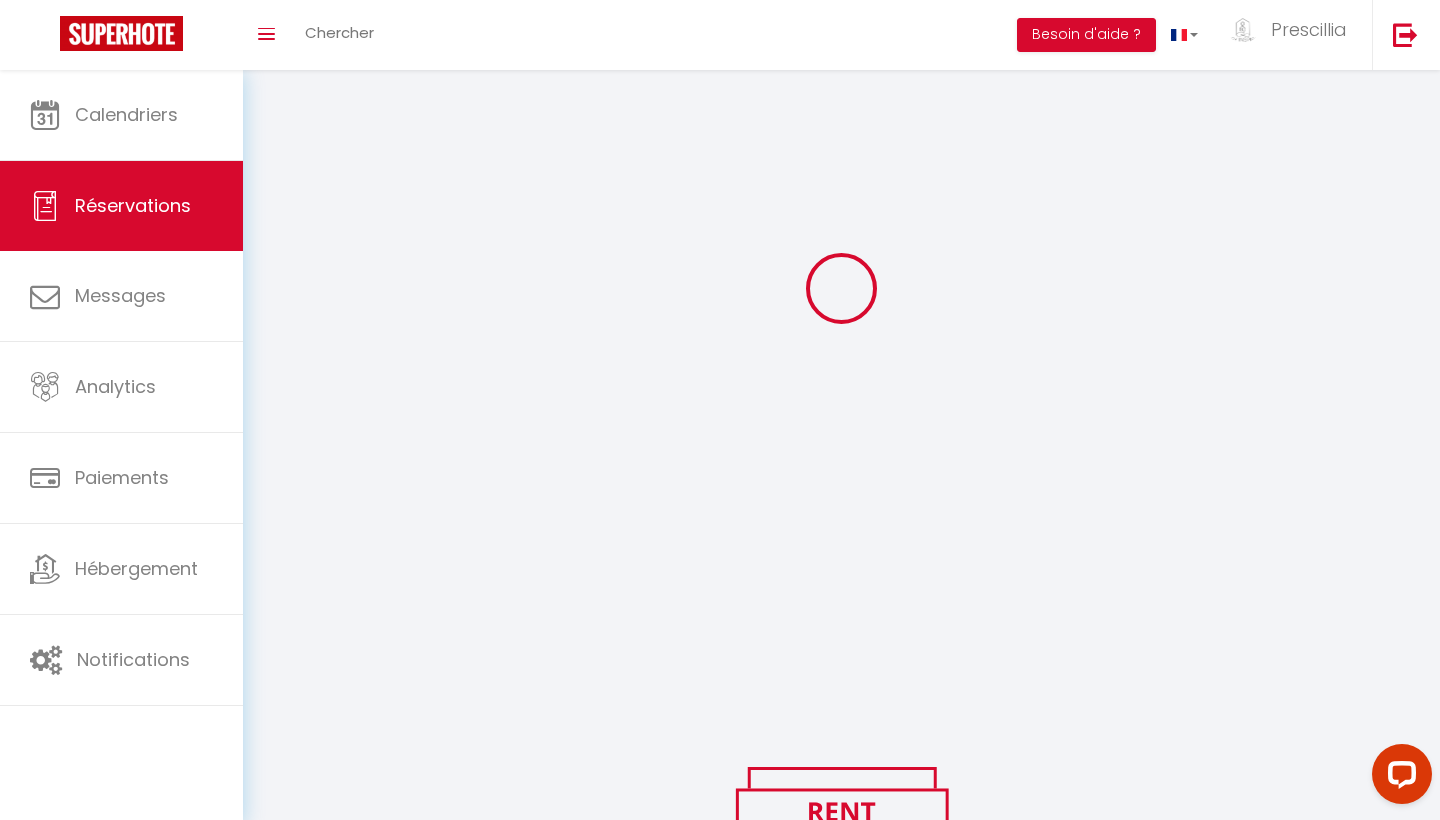 checkbox on "false" 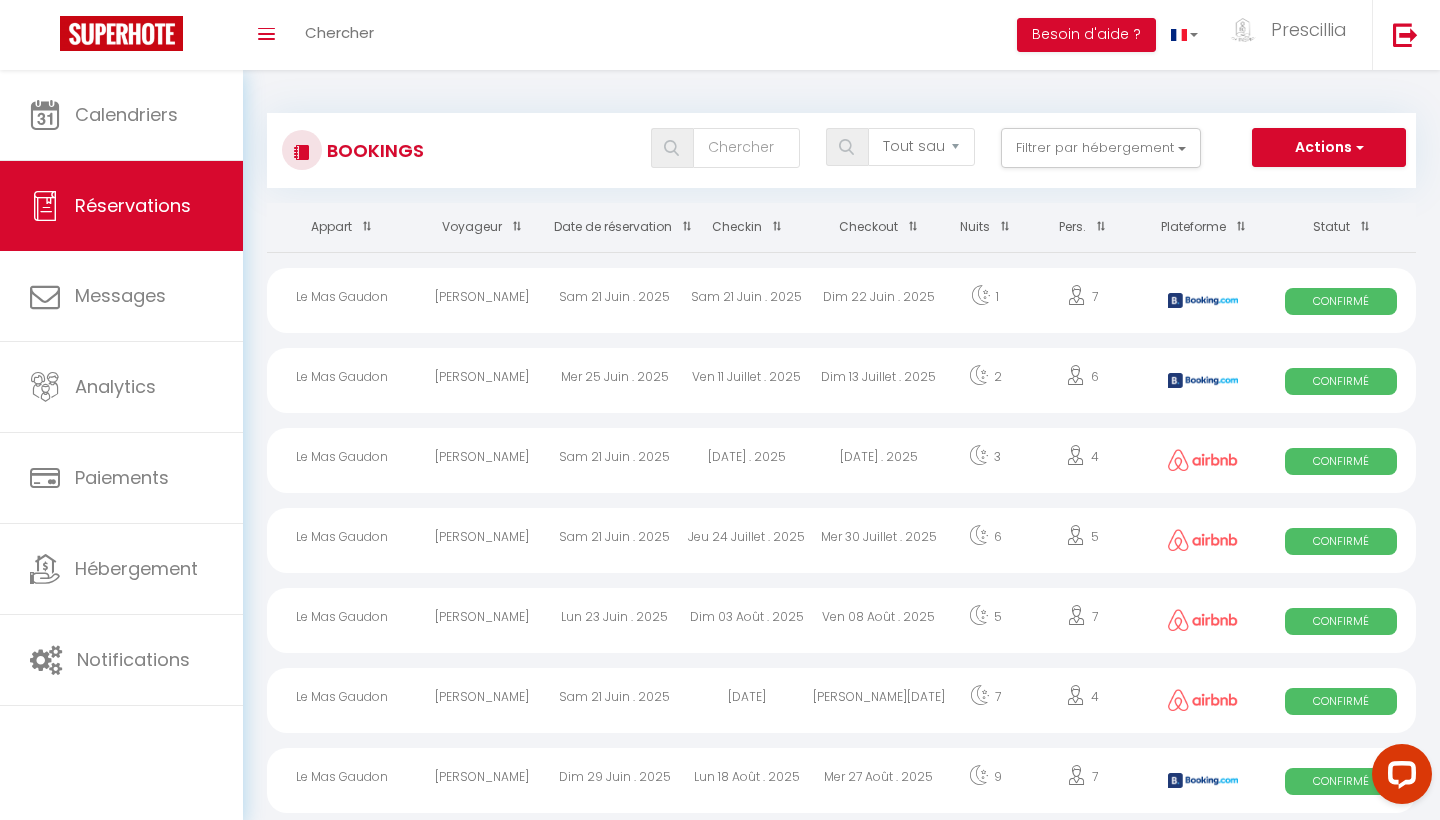 scroll, scrollTop: 0, scrollLeft: 0, axis: both 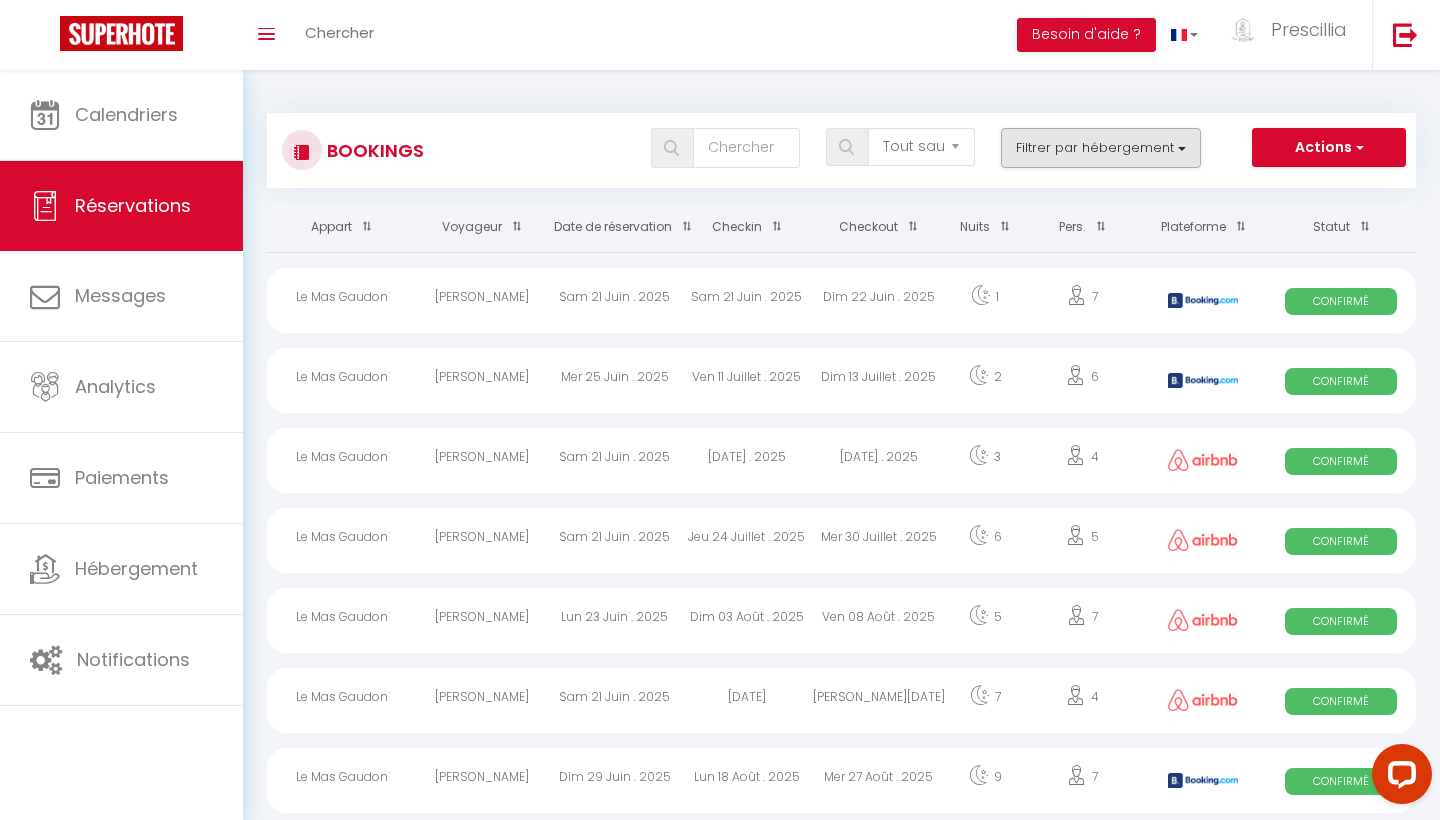 click on "Filtrer par hébergement" at bounding box center (1101, 148) 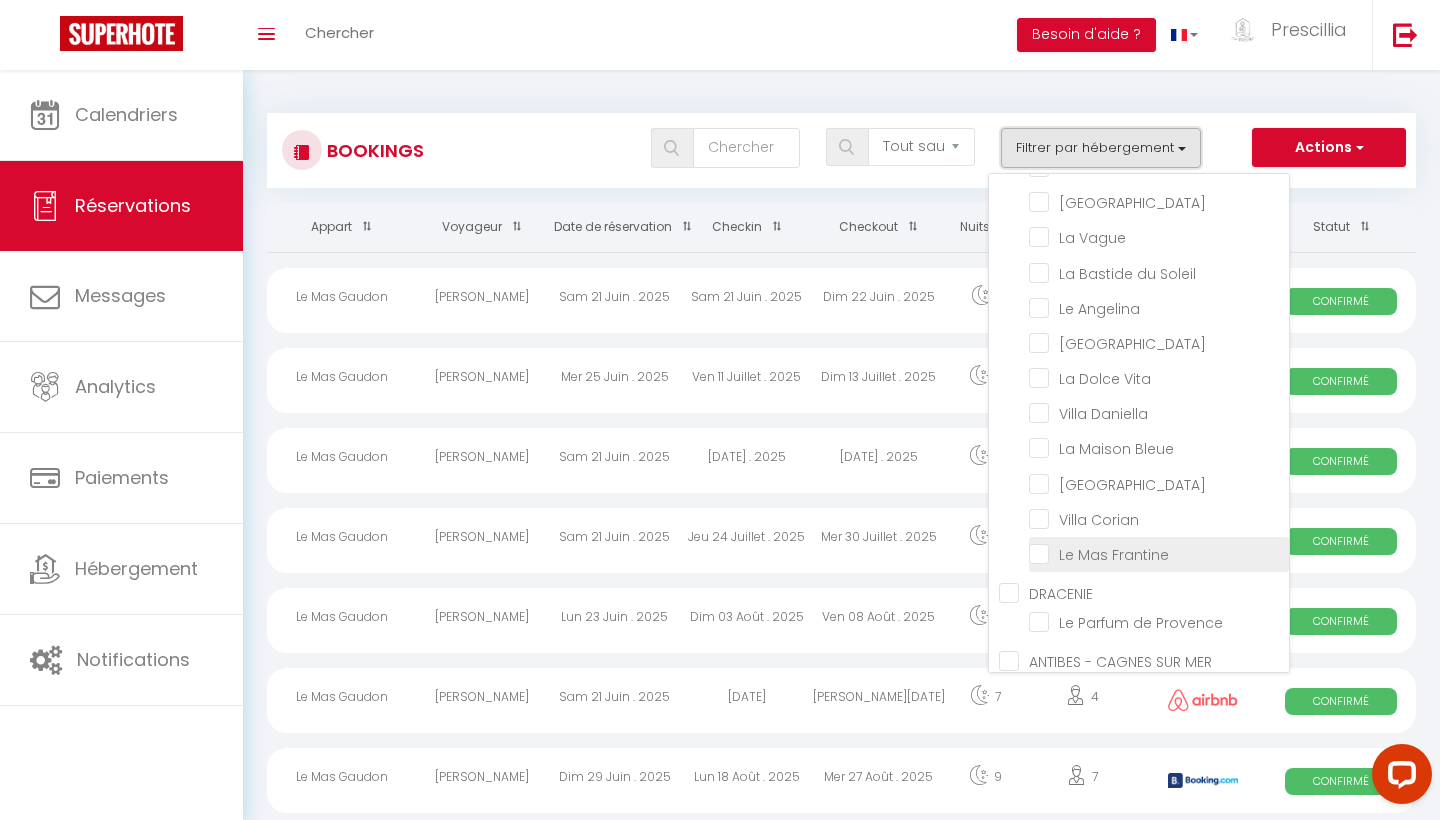 scroll, scrollTop: 225, scrollLeft: 0, axis: vertical 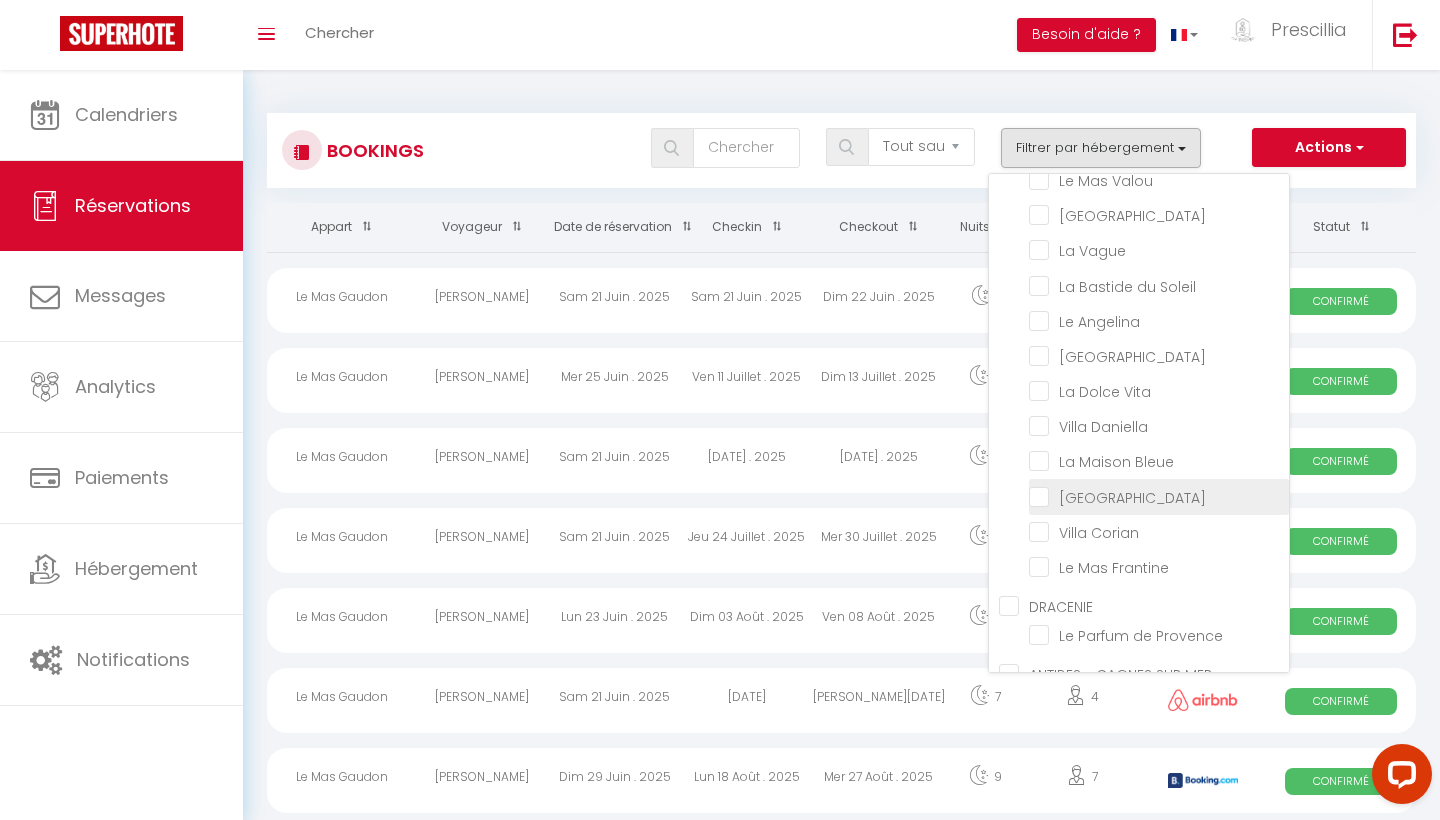 click on "[GEOGRAPHIC_DATA]" at bounding box center [1159, 495] 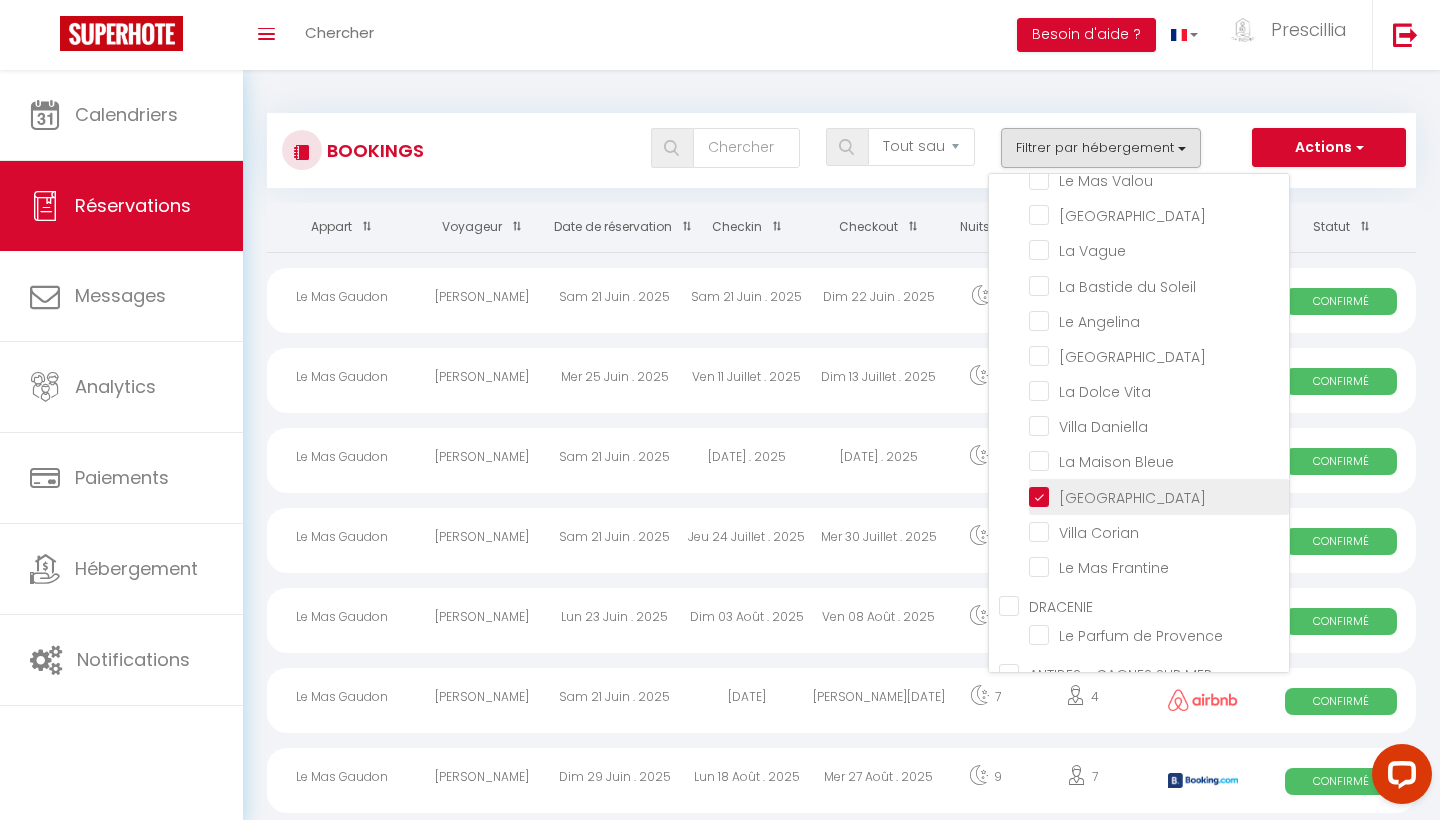 checkbox on "false" 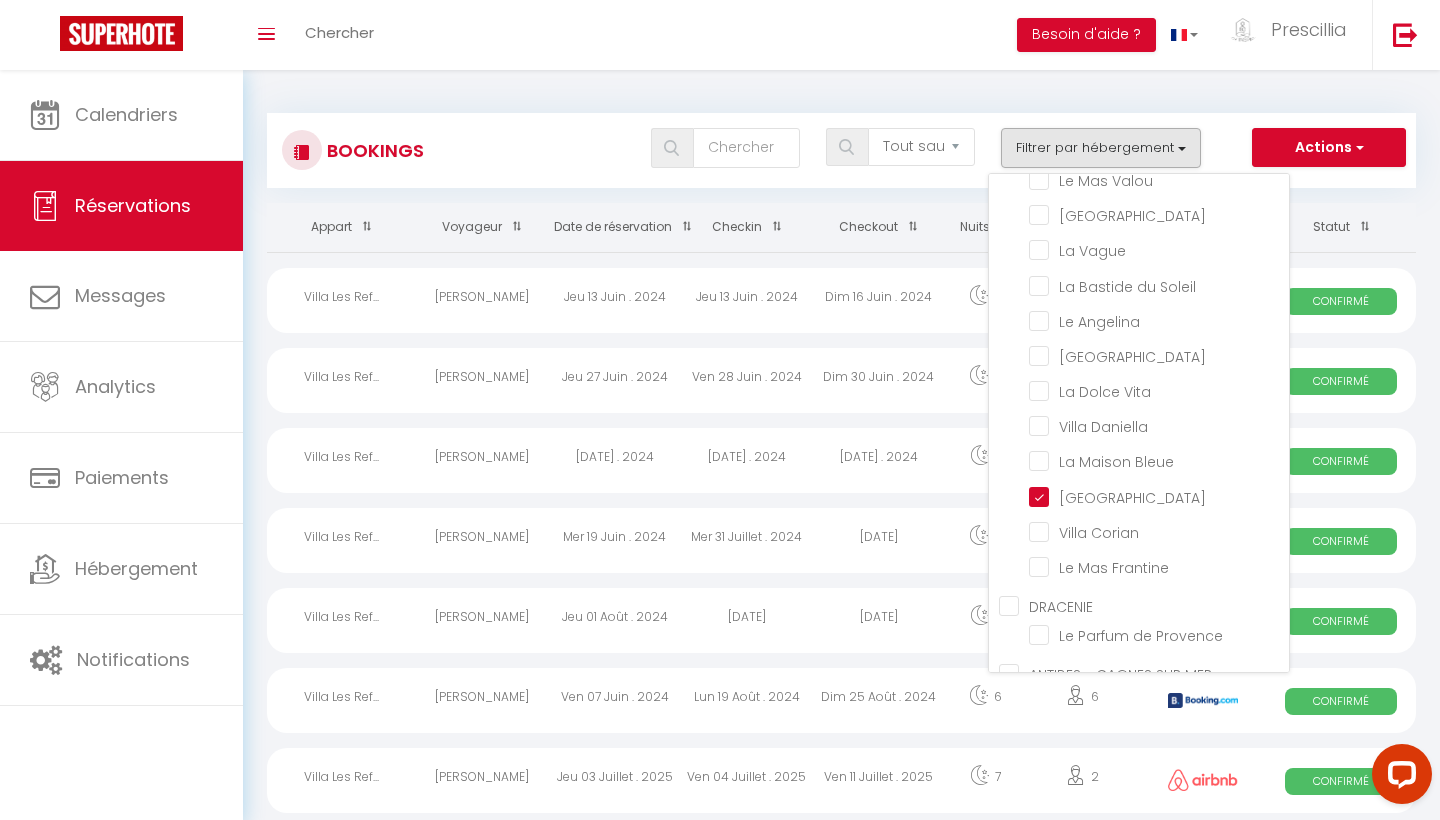 click on "Nuits" at bounding box center (985, 227) 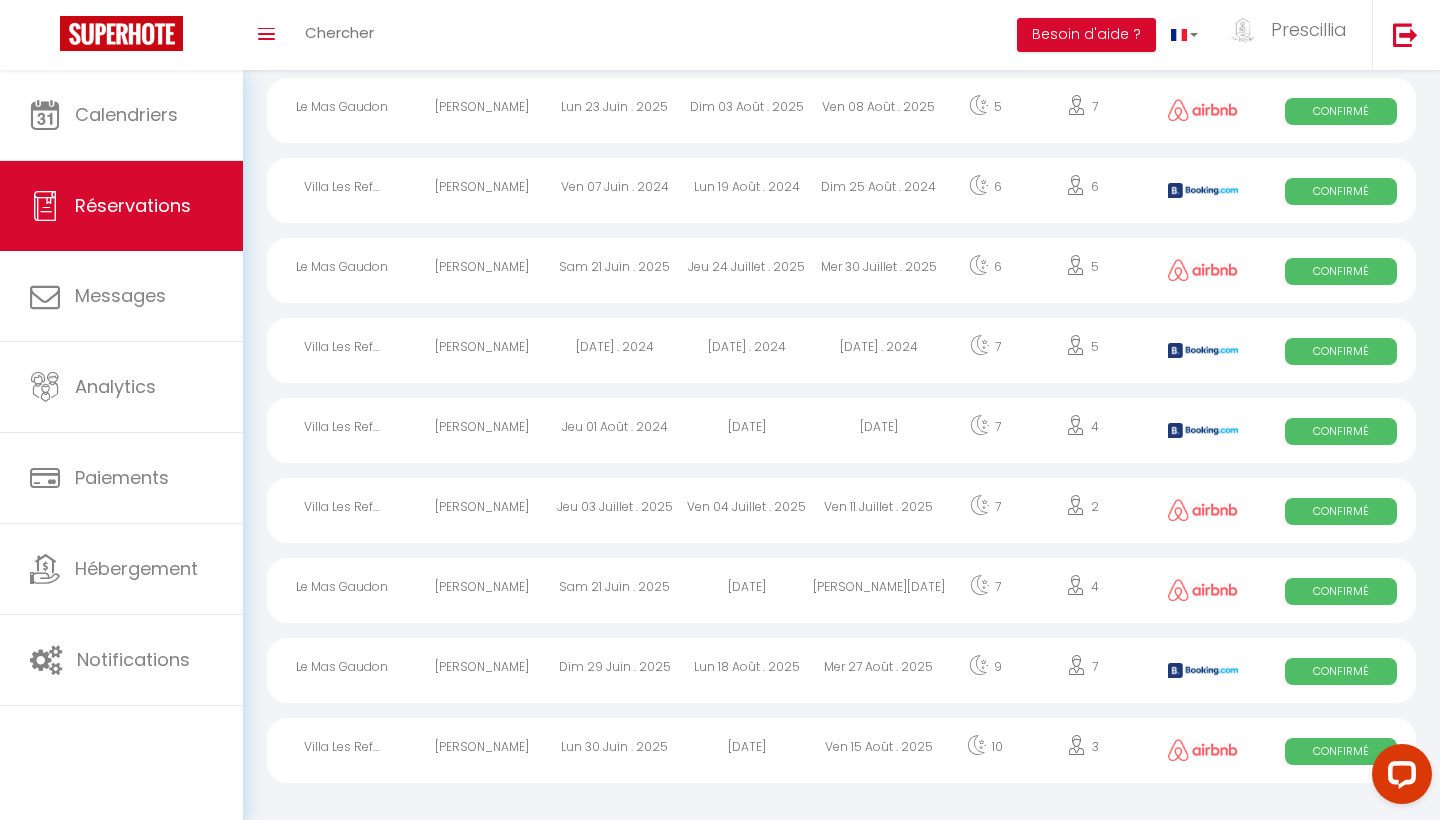 scroll, scrollTop: 909, scrollLeft: 0, axis: vertical 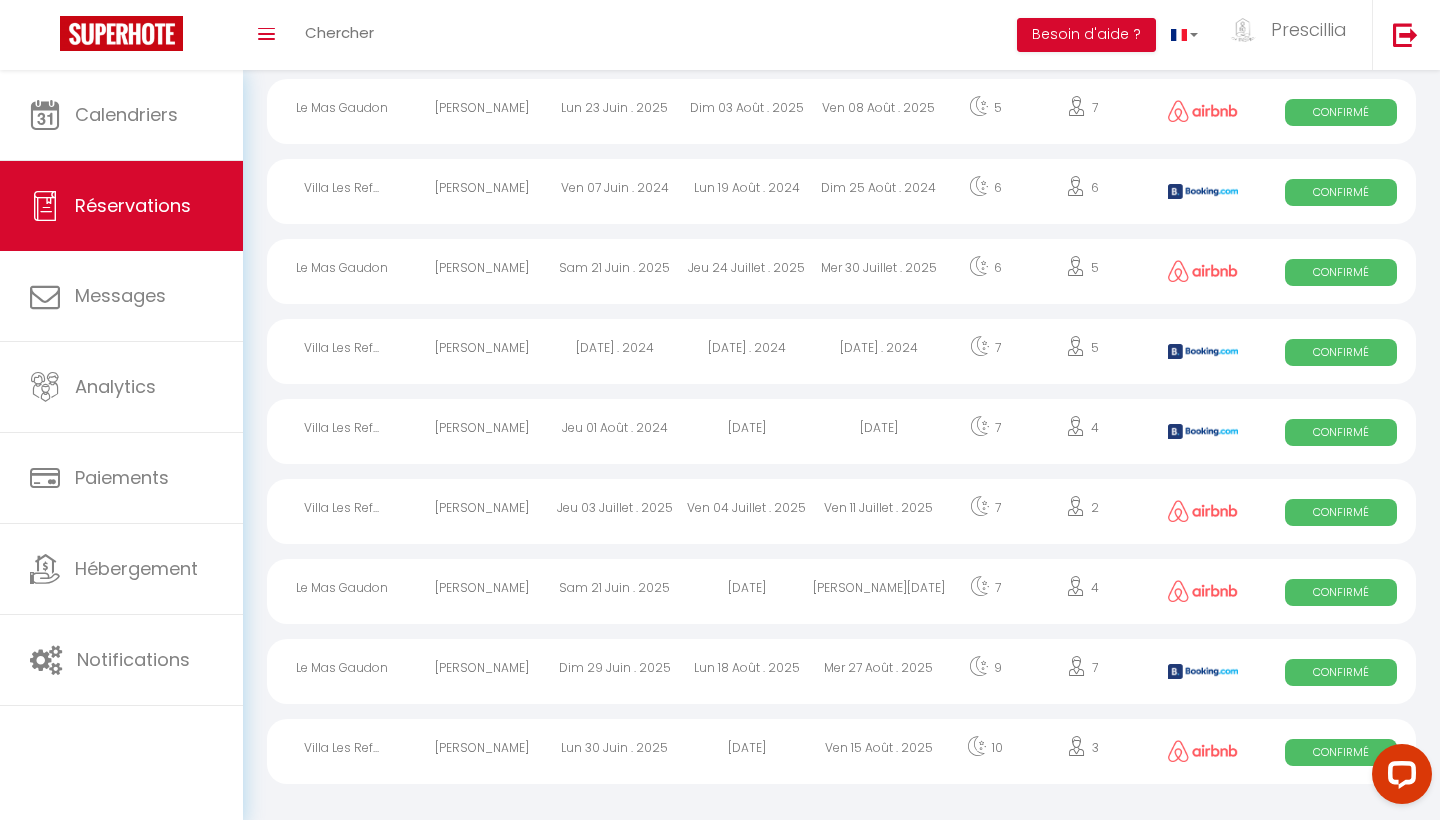 click on "Ven 11 Juillet . 2025" at bounding box center (879, 511) 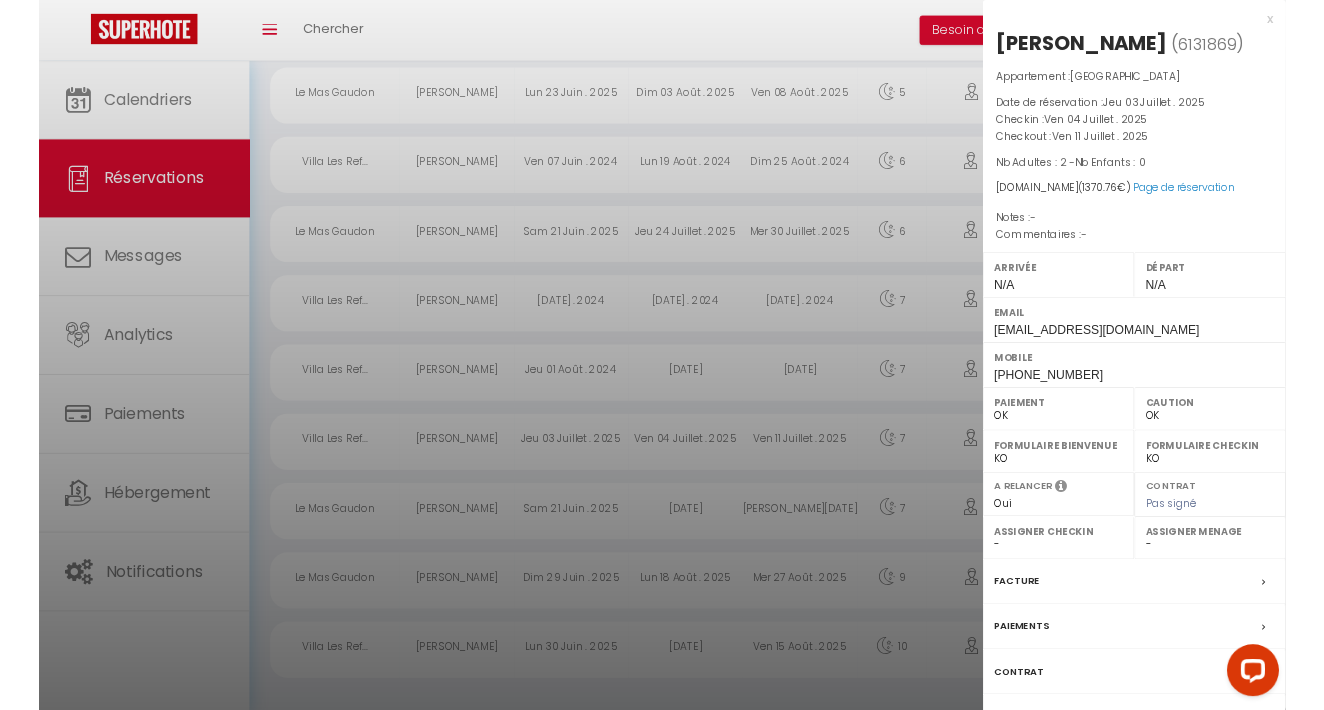 scroll, scrollTop: 909, scrollLeft: 0, axis: vertical 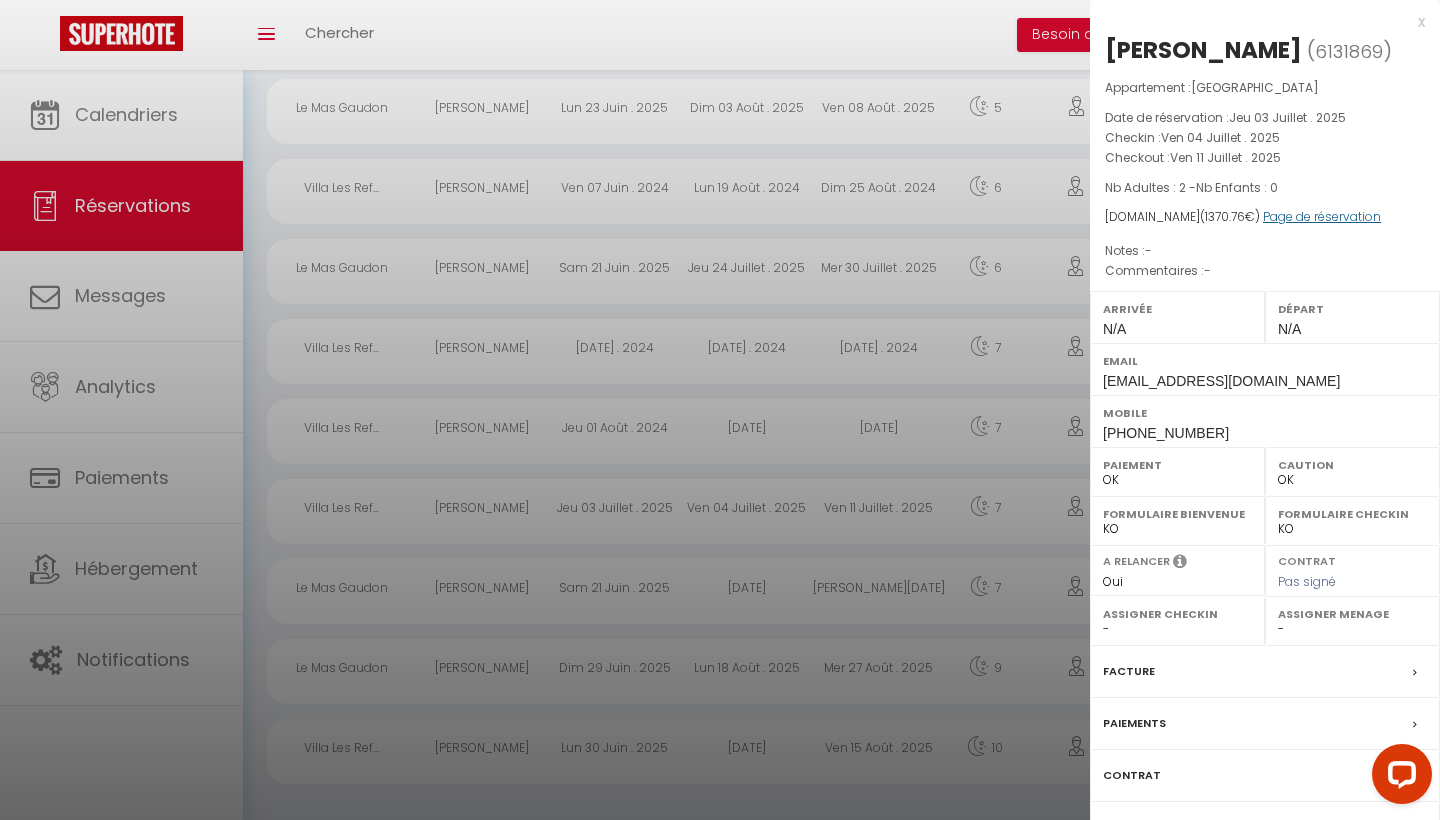 click on "Page de réservation" at bounding box center [1322, 216] 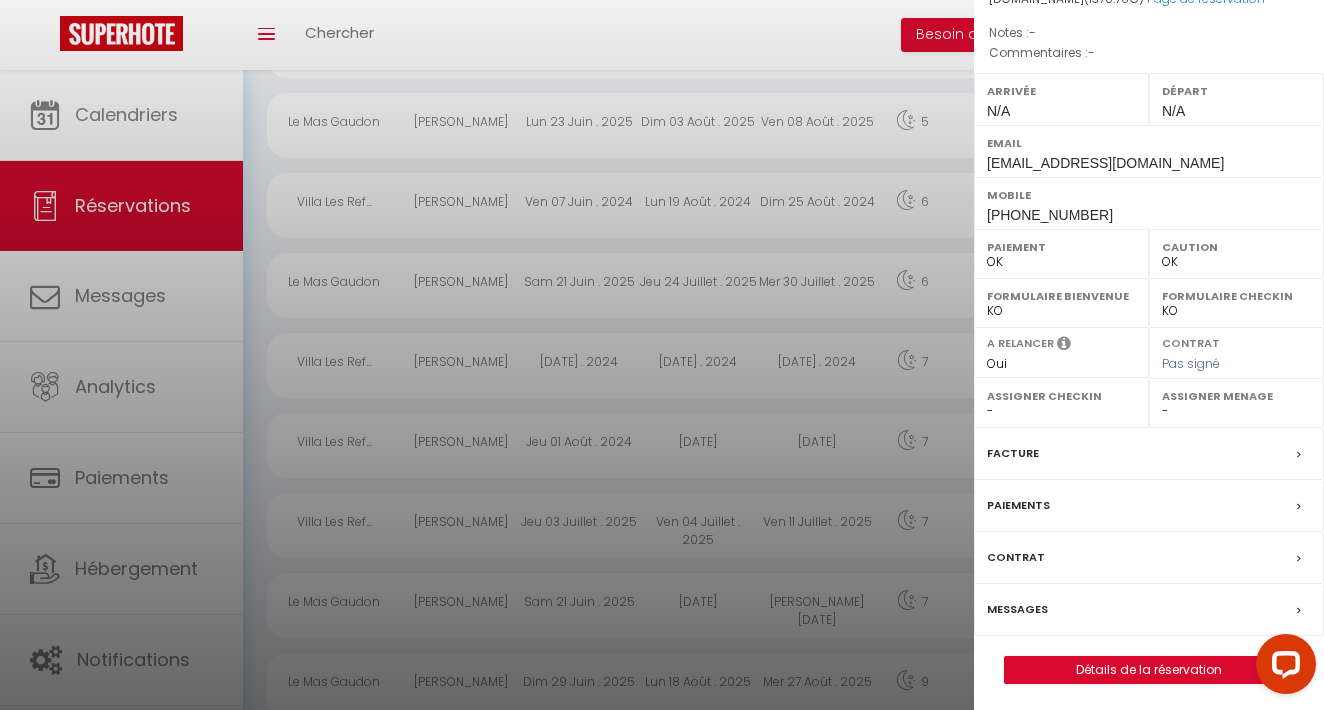 scroll, scrollTop: 216, scrollLeft: 0, axis: vertical 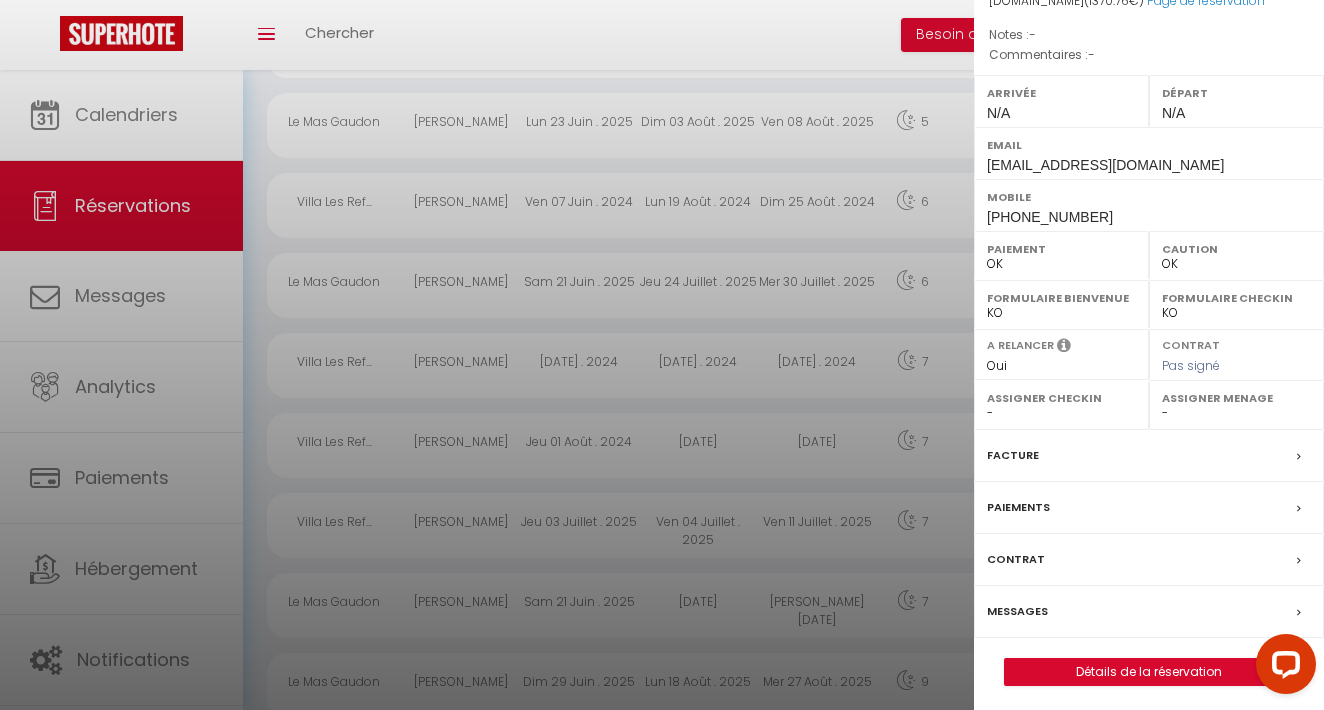 click on "Détails de la réservation" at bounding box center [1149, 672] 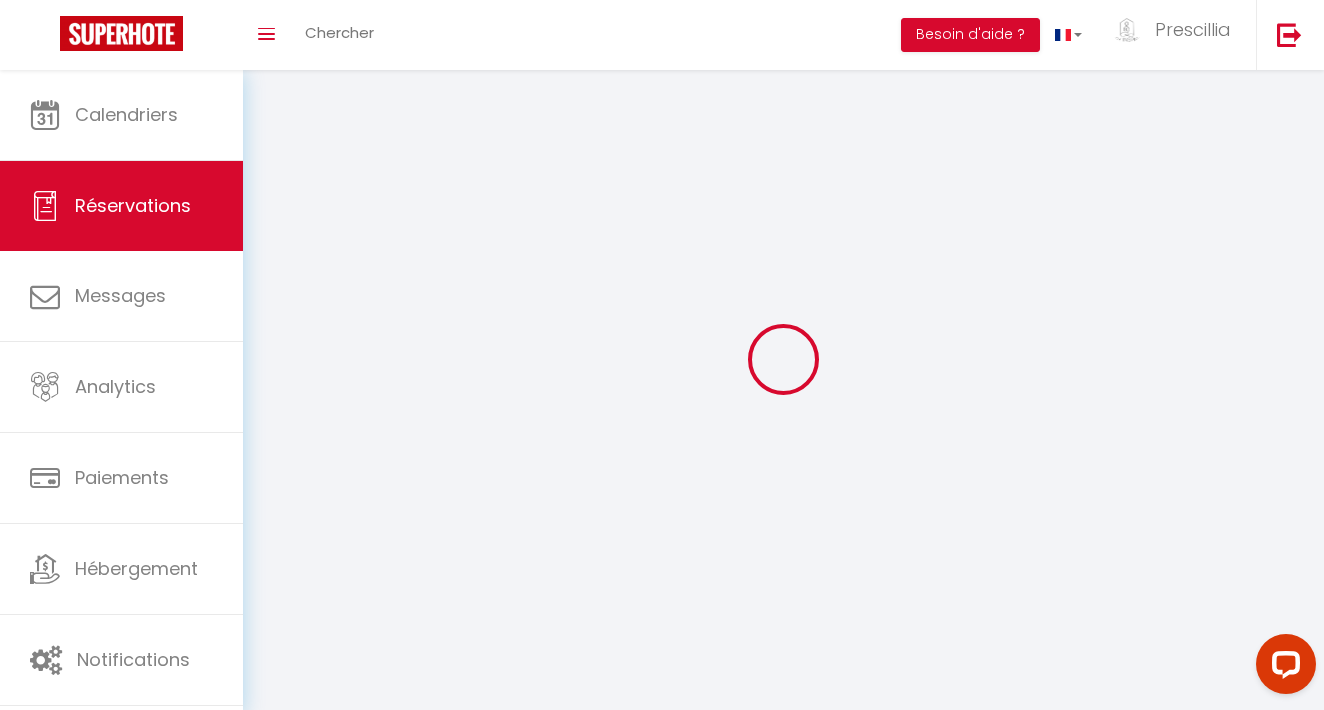 type on "[PERSON_NAME]" 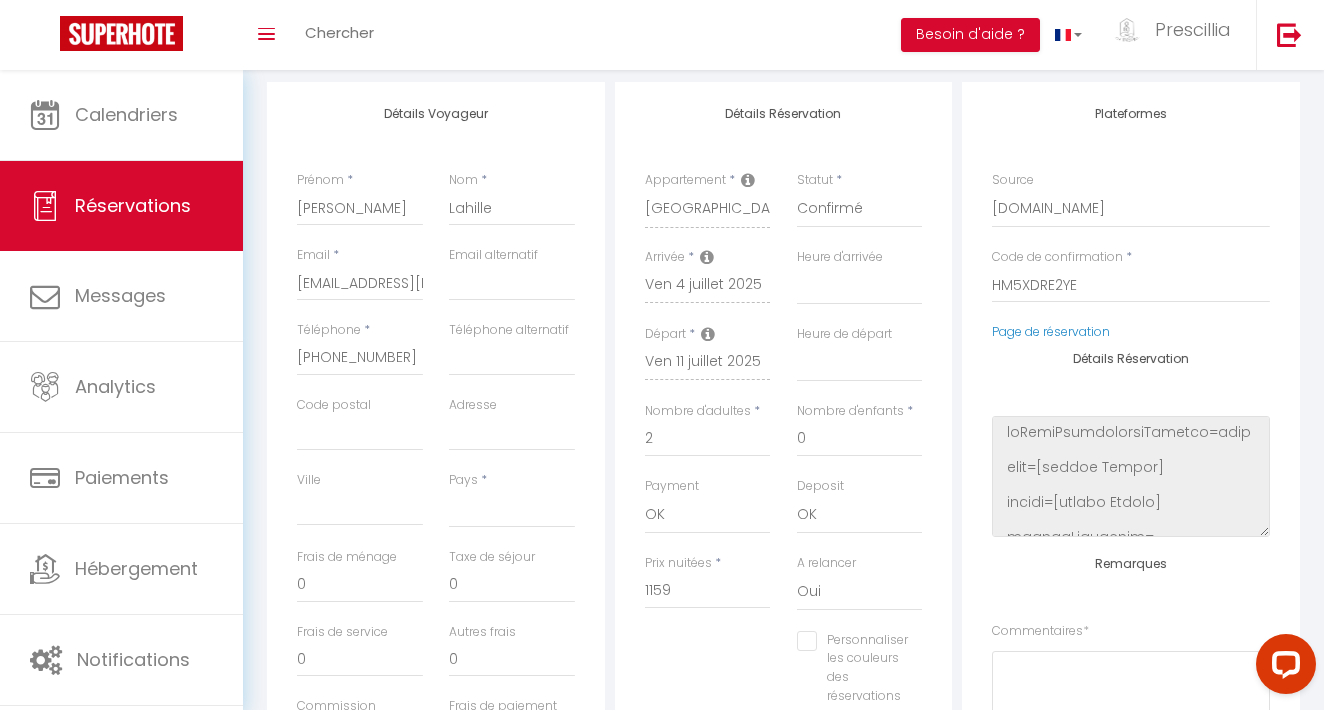 select 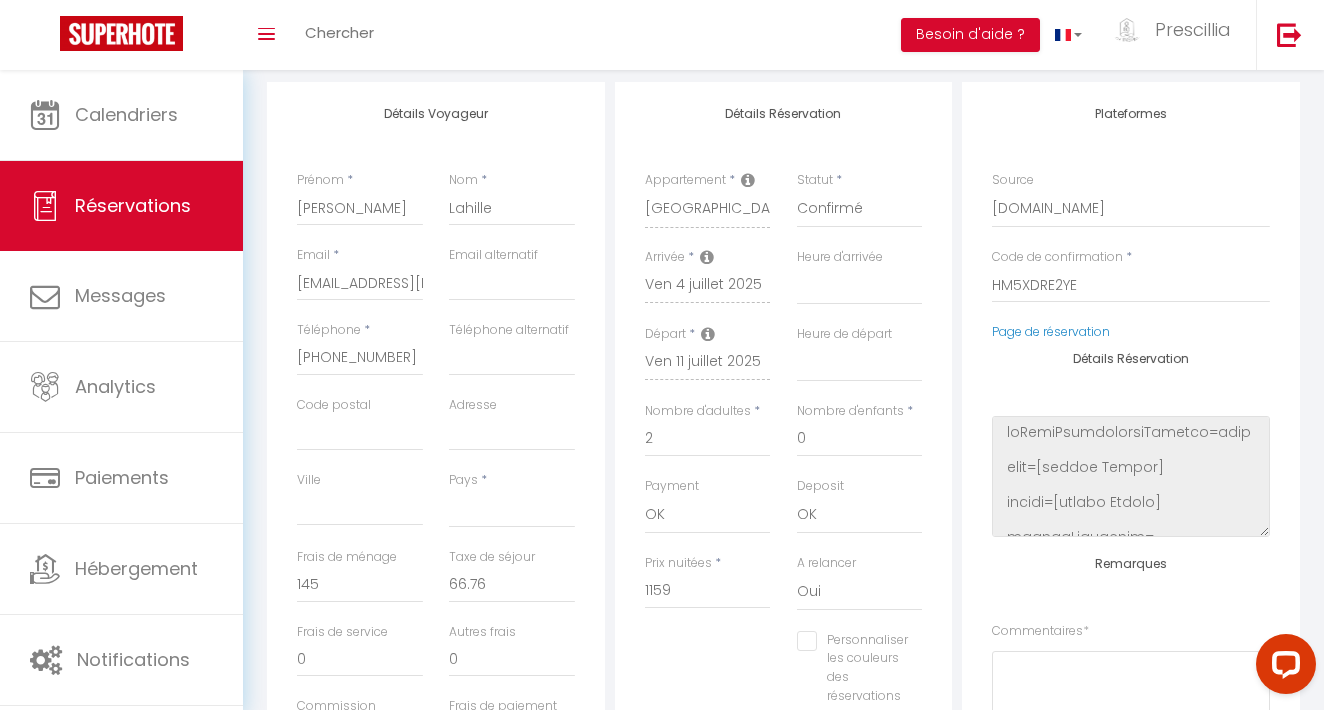 select 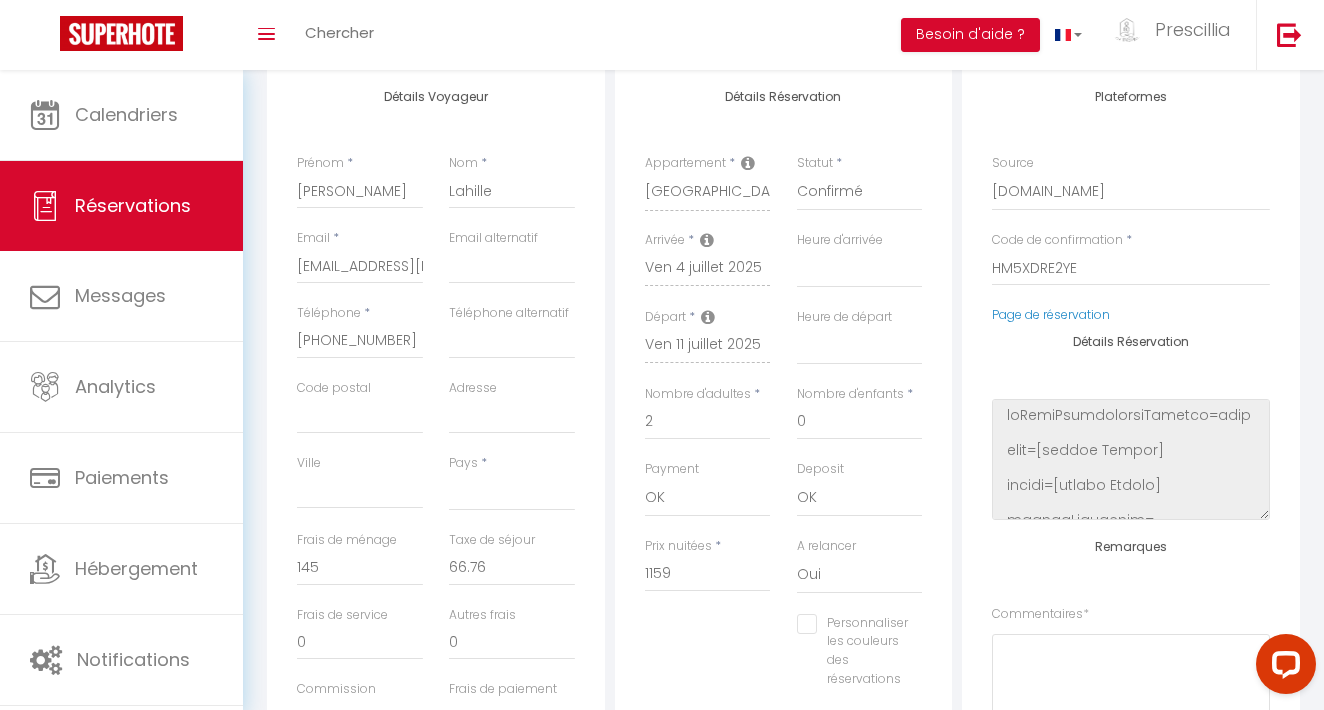 scroll, scrollTop: 261, scrollLeft: 0, axis: vertical 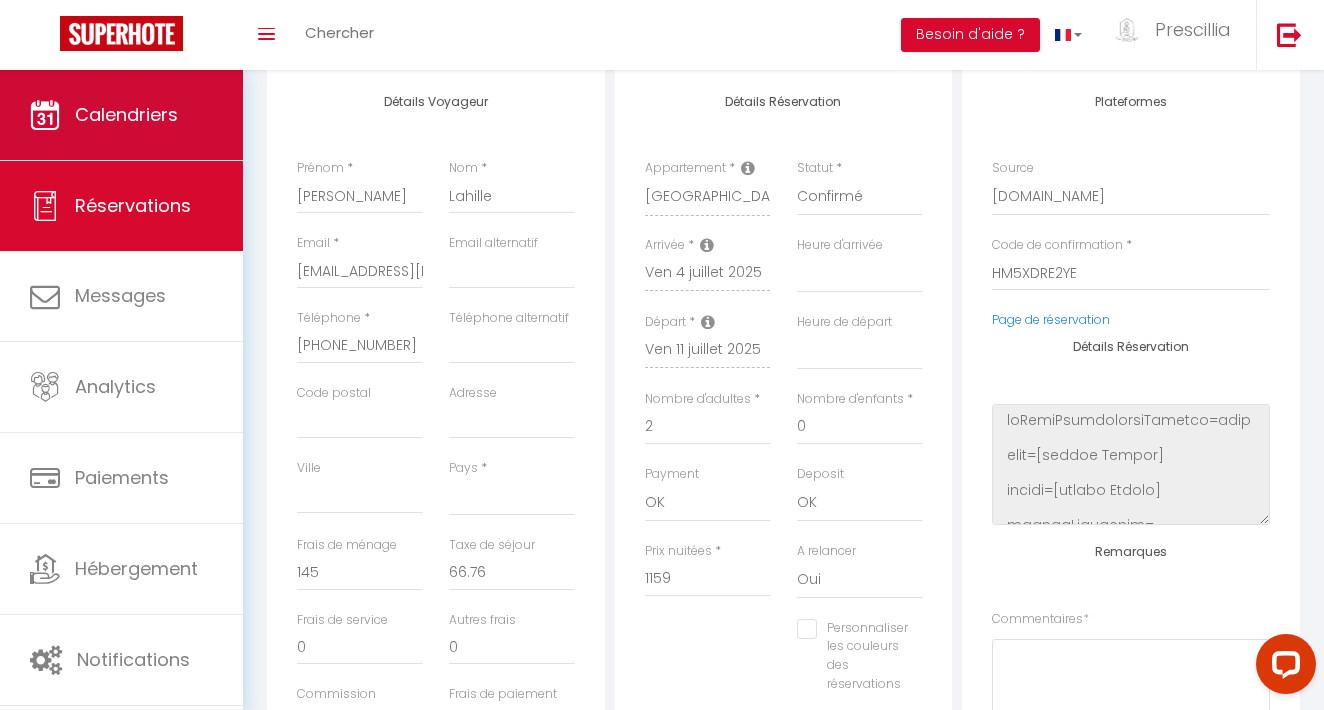 click on "Calendriers" at bounding box center (121, 115) 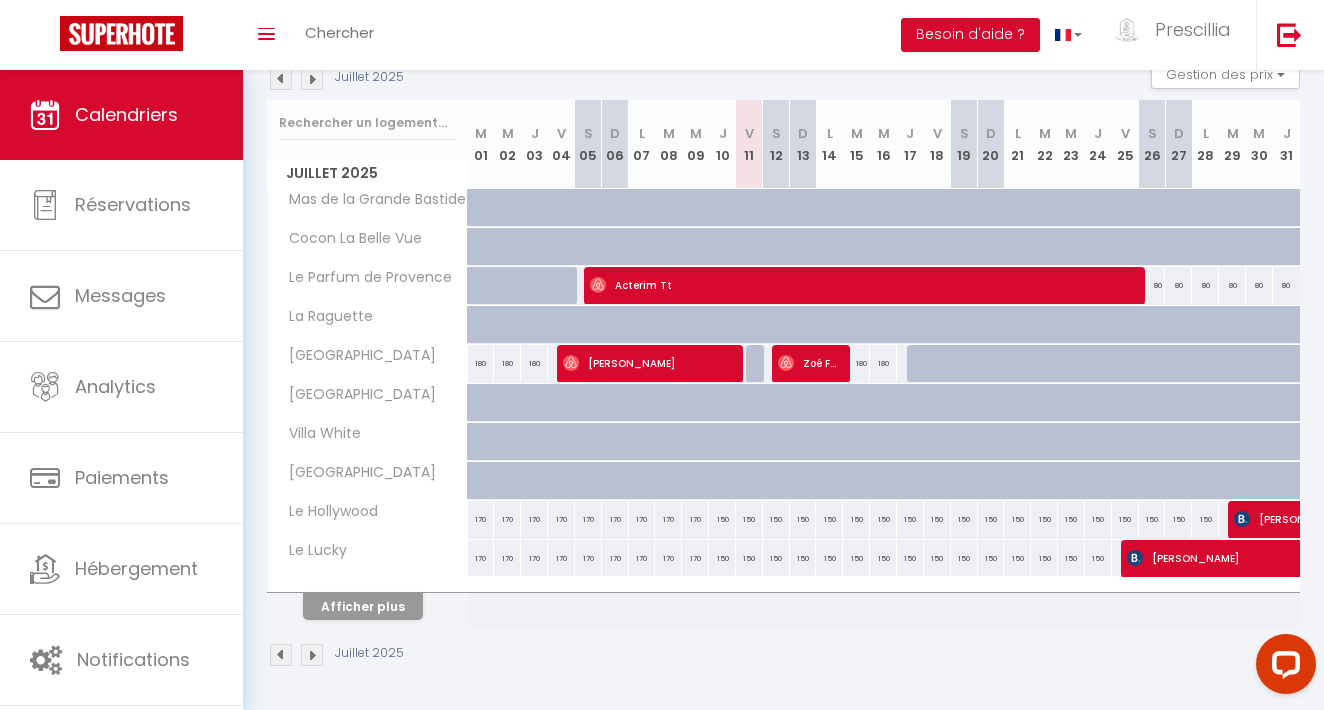 scroll, scrollTop: 227, scrollLeft: 0, axis: vertical 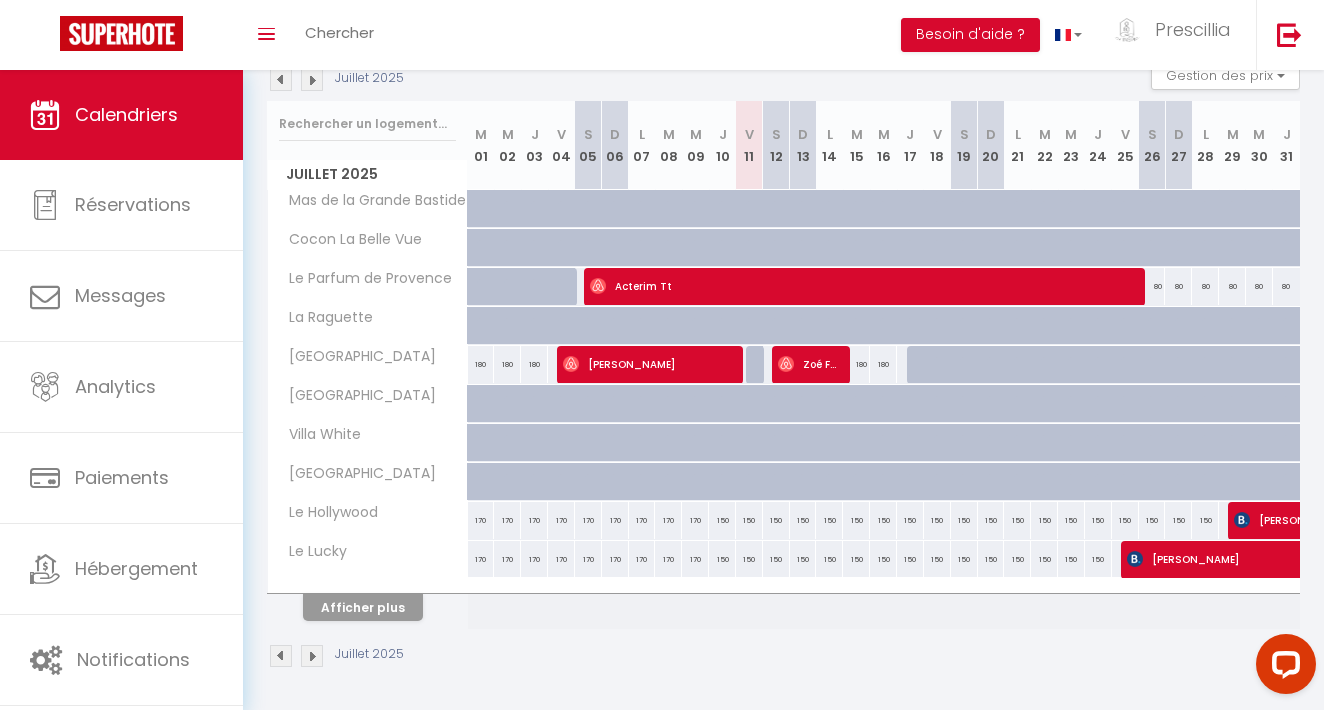 click on "Afficher plus" at bounding box center [363, 607] 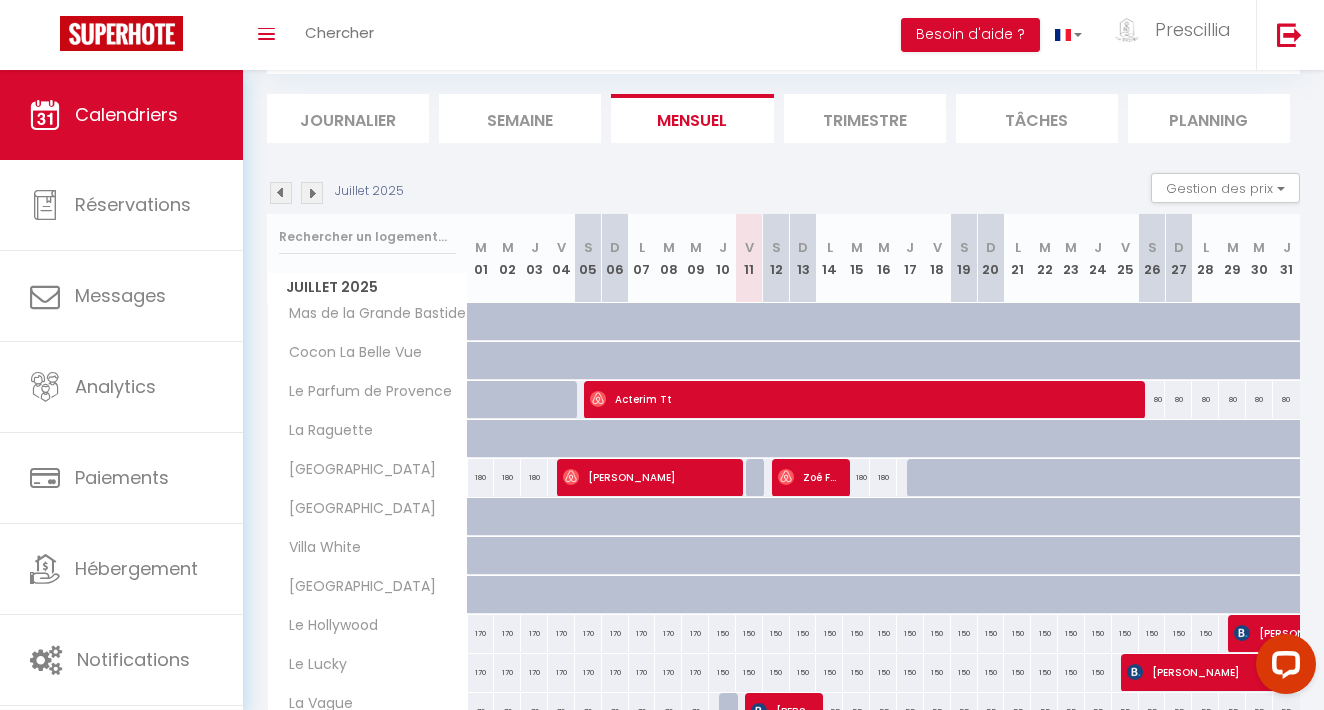 scroll, scrollTop: 115, scrollLeft: 0, axis: vertical 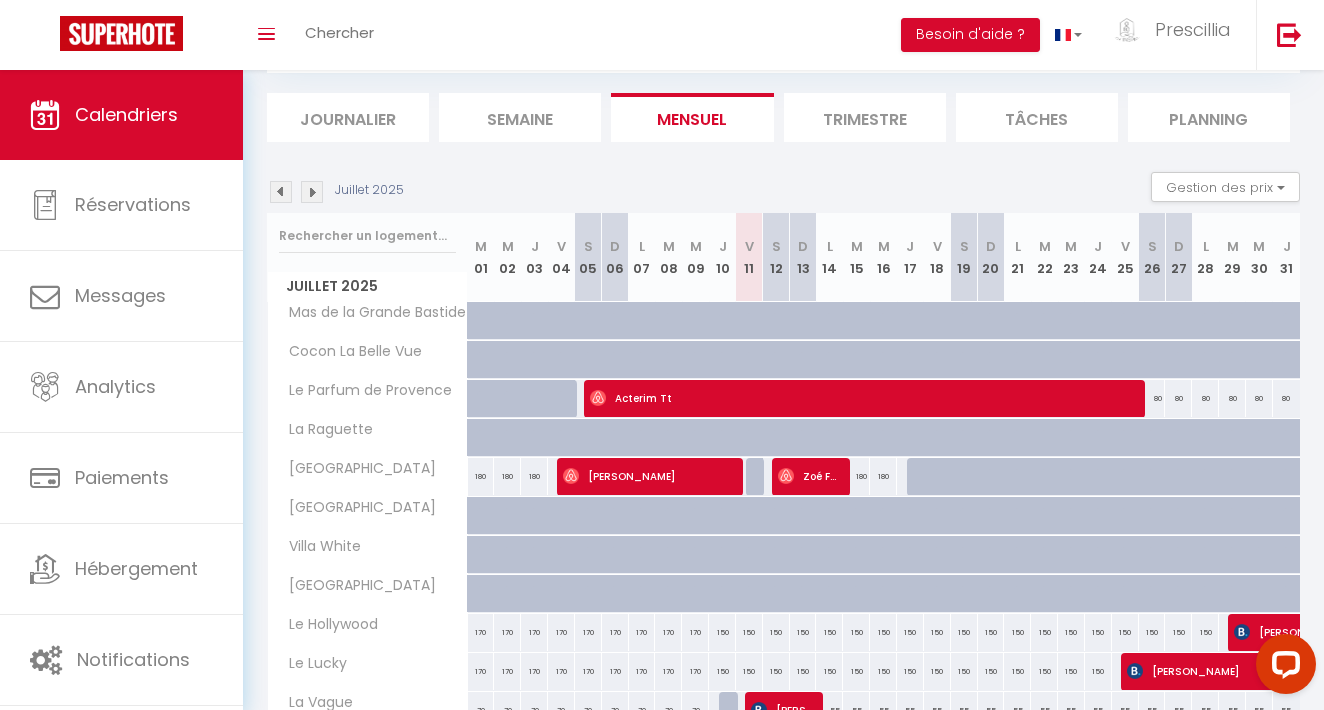 click on "Zoé Fassion" at bounding box center [809, 476] 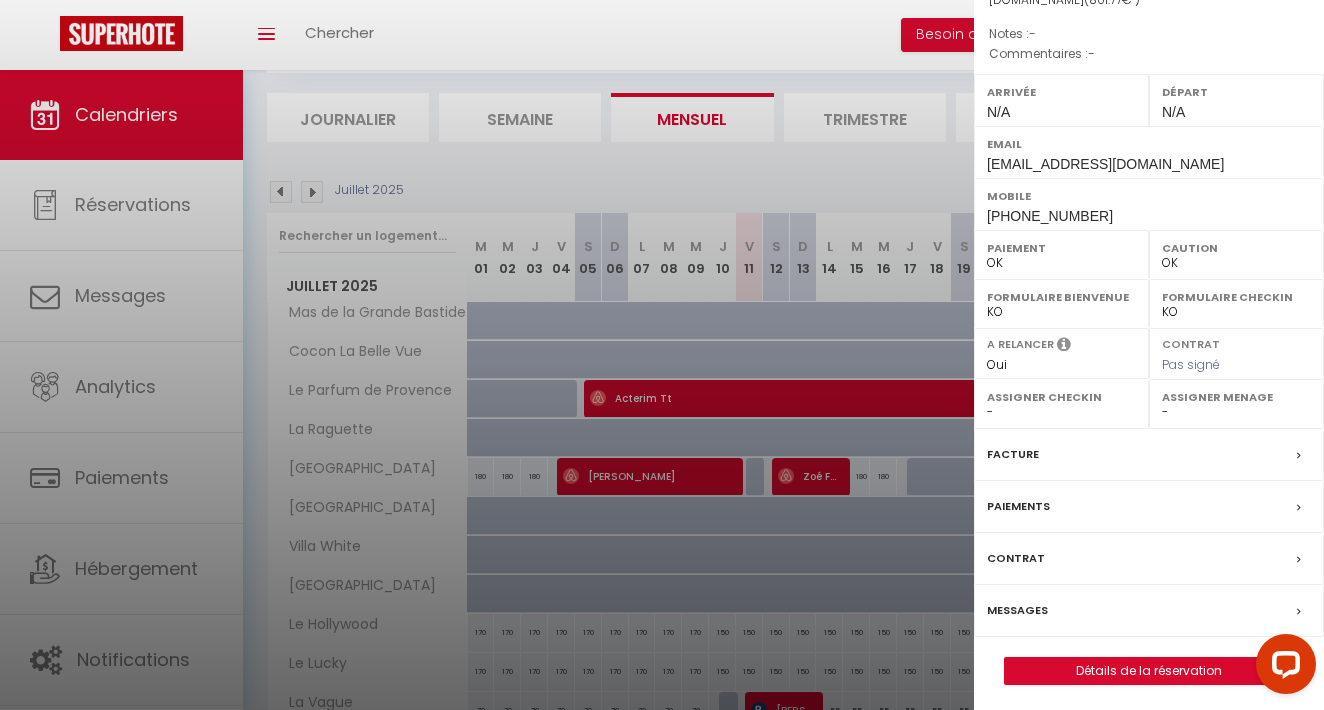 scroll, scrollTop: 216, scrollLeft: 0, axis: vertical 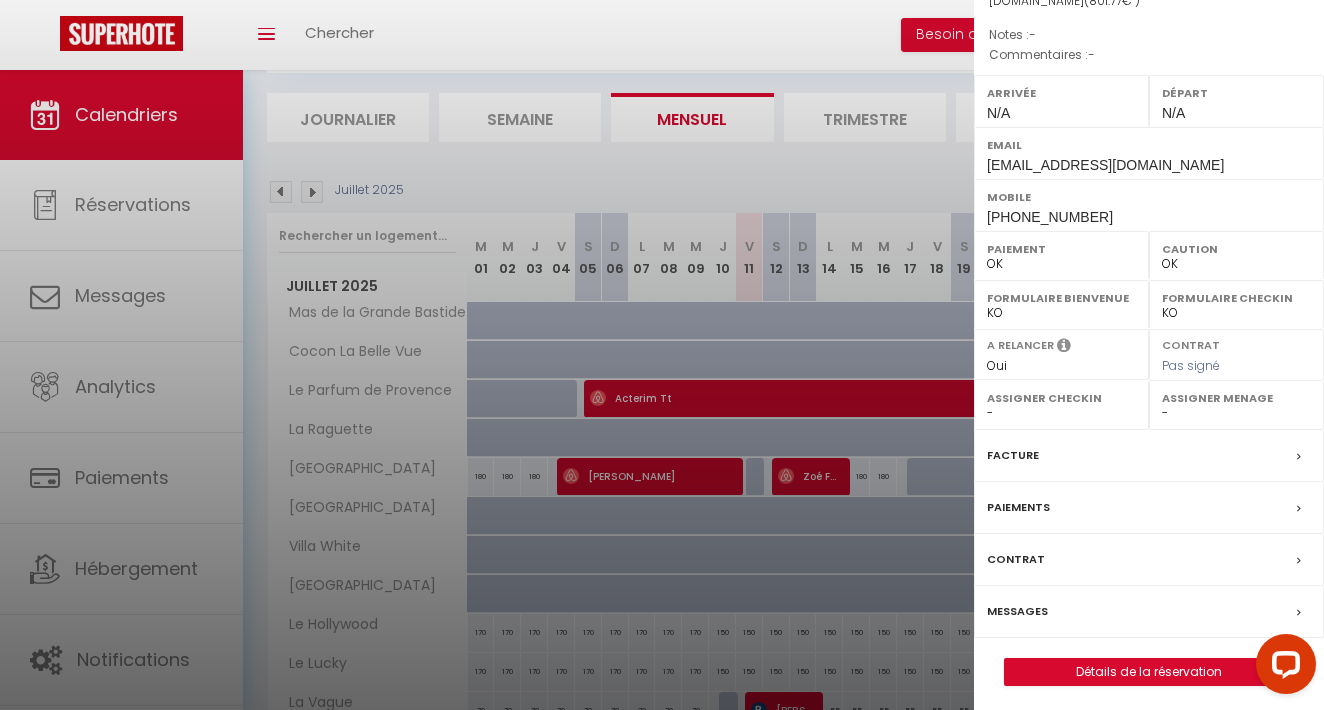 click on "Détails de la réservation" at bounding box center (1149, 672) 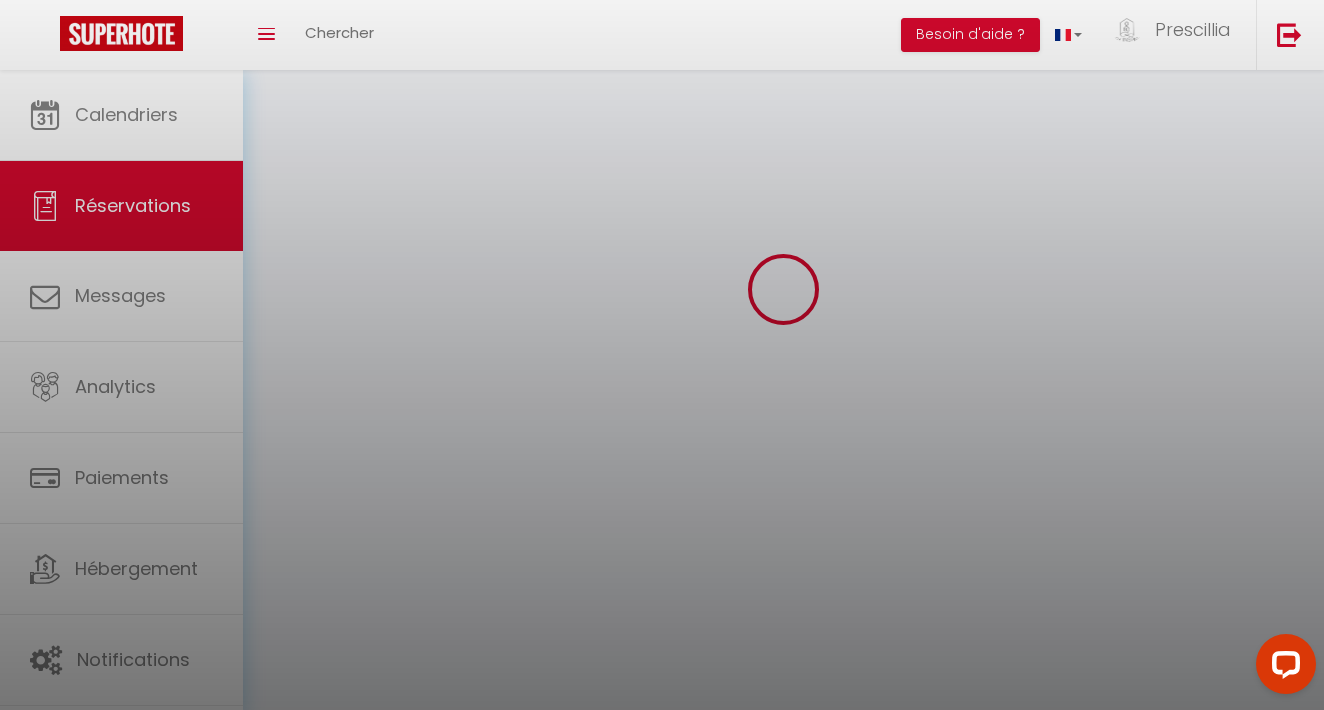 scroll, scrollTop: 0, scrollLeft: 0, axis: both 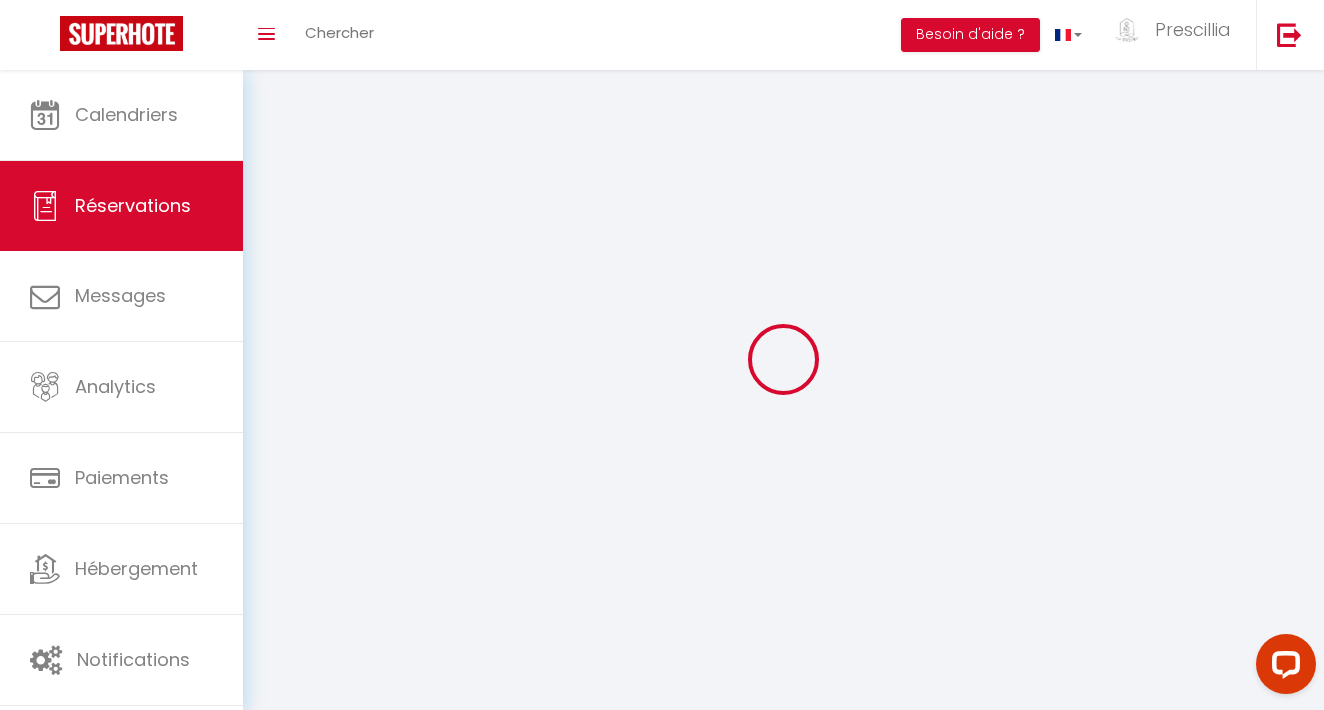 select 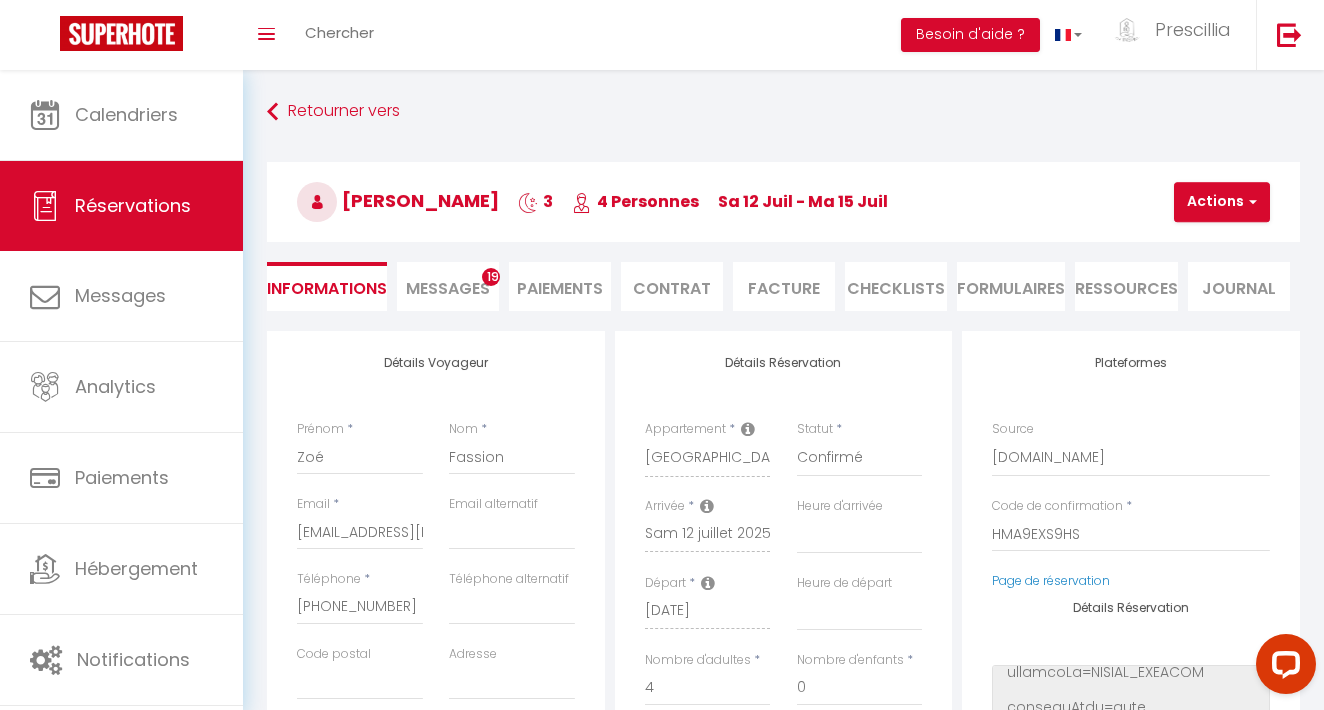 select 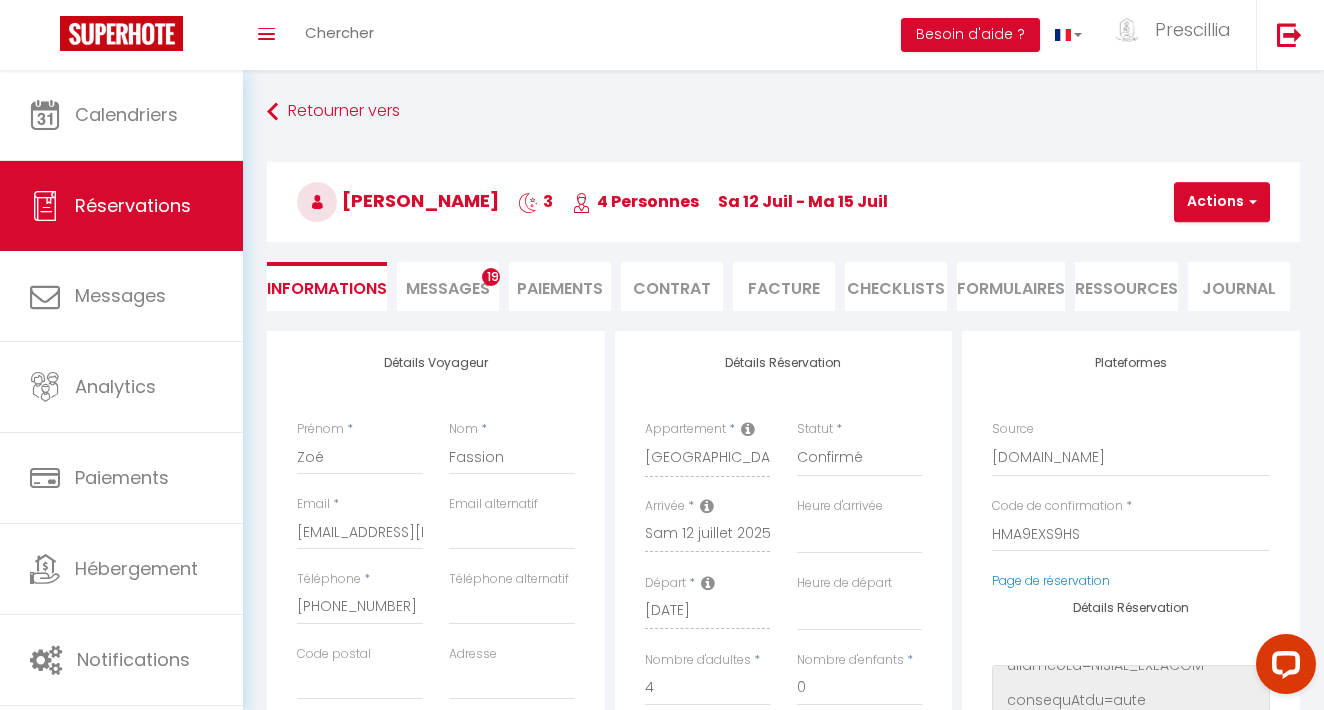 scroll, scrollTop: 203, scrollLeft: 0, axis: vertical 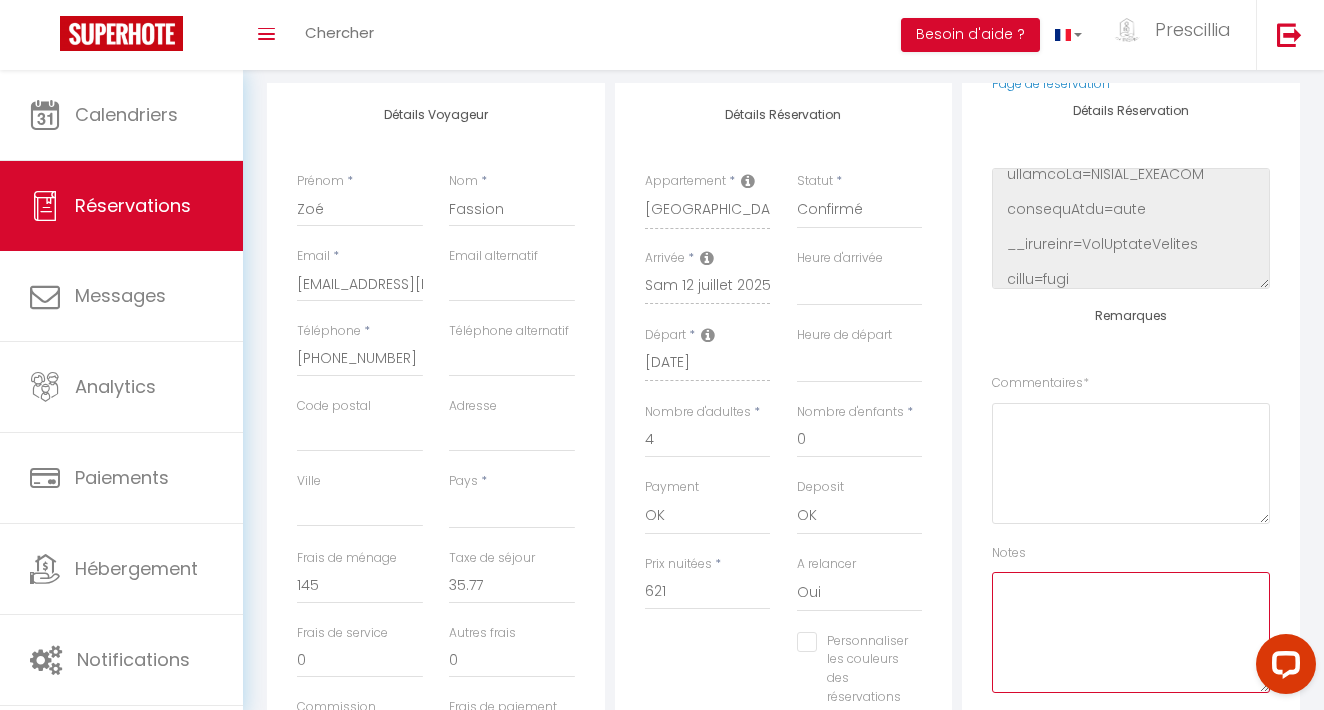 click at bounding box center (1131, 632) 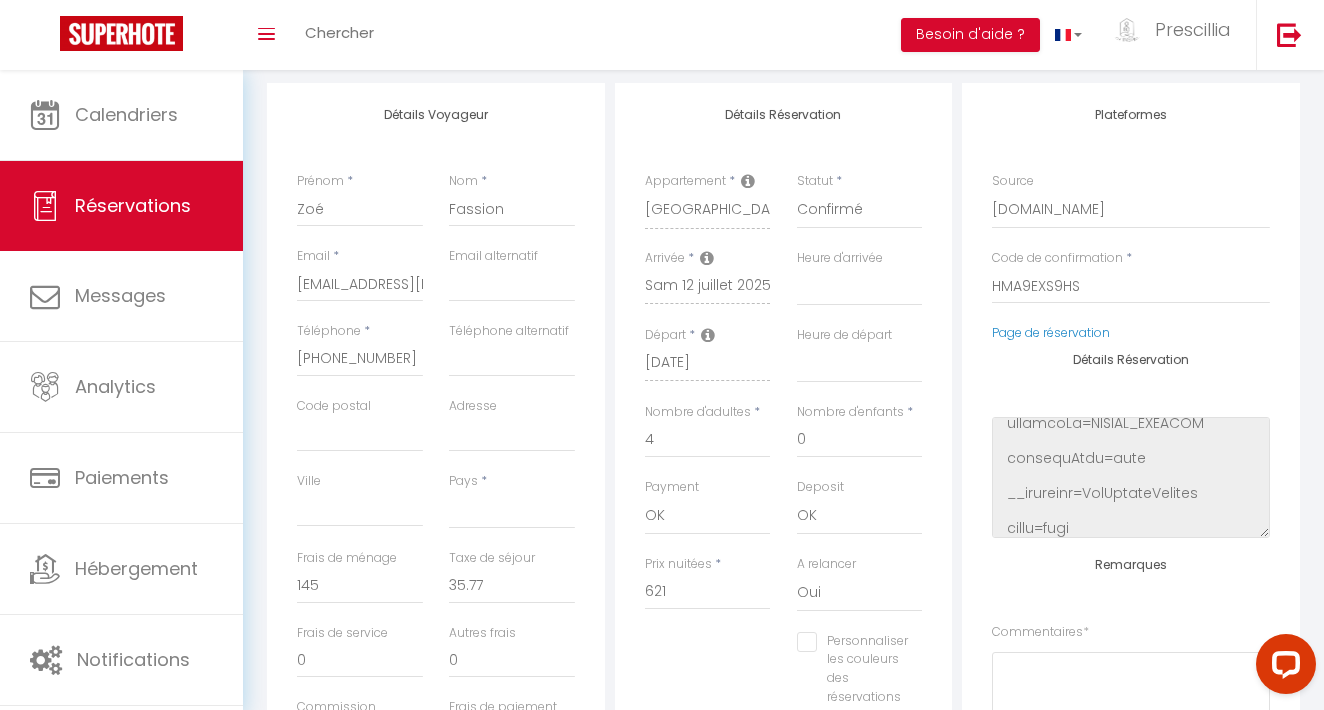 scroll, scrollTop: 0, scrollLeft: 0, axis: both 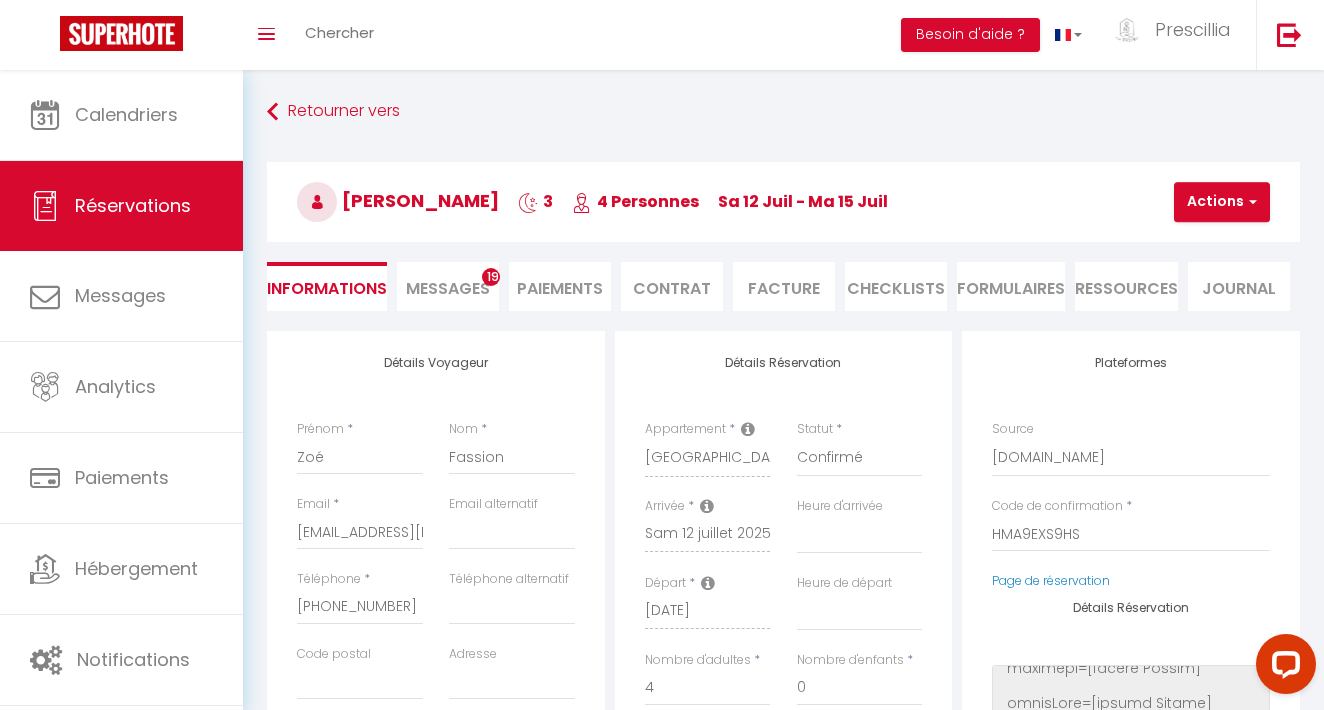 click on "Actions" at bounding box center [1222, 202] 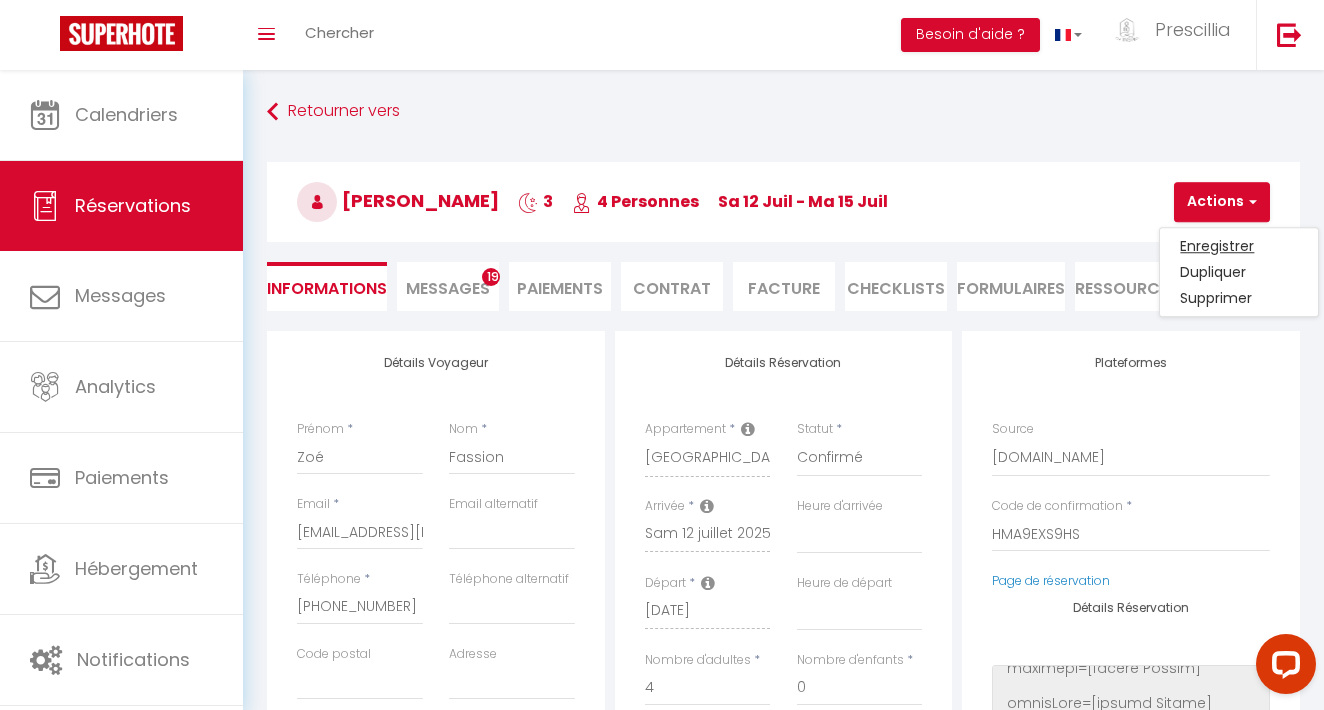 click on "Enregistrer" at bounding box center [1239, 246] 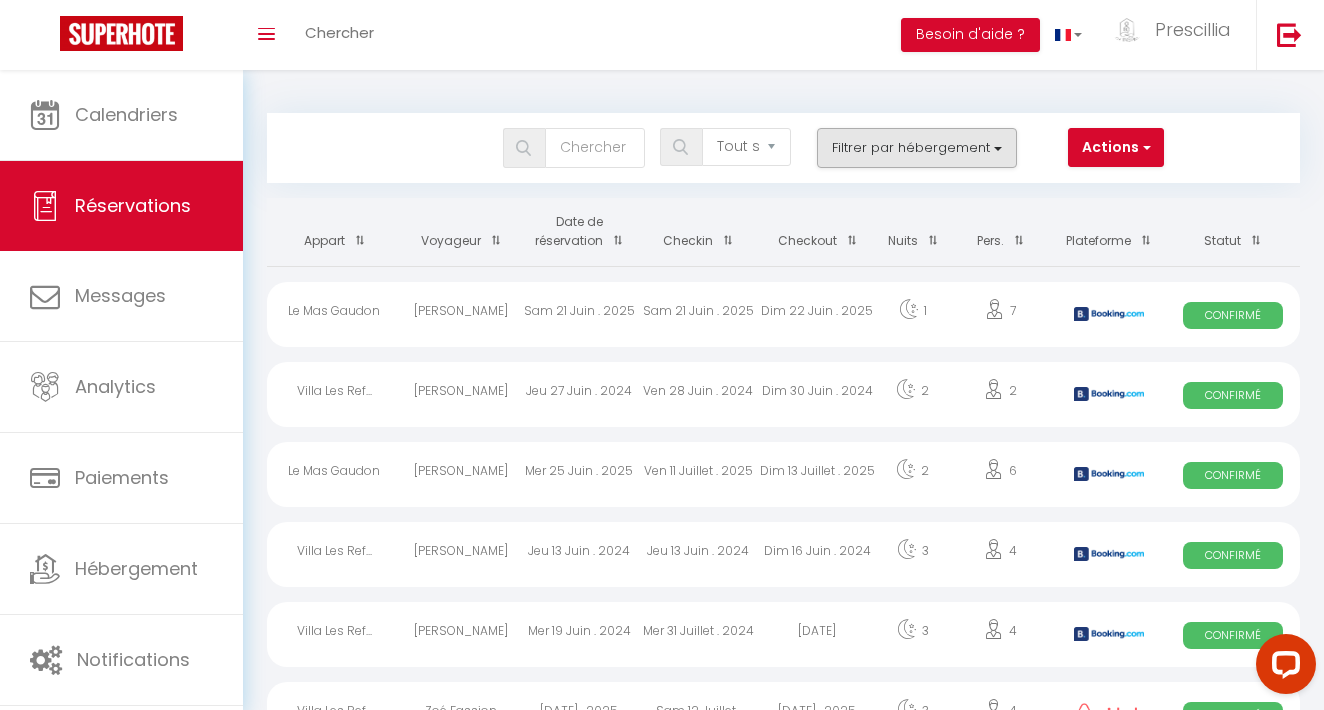 scroll, scrollTop: 0, scrollLeft: 0, axis: both 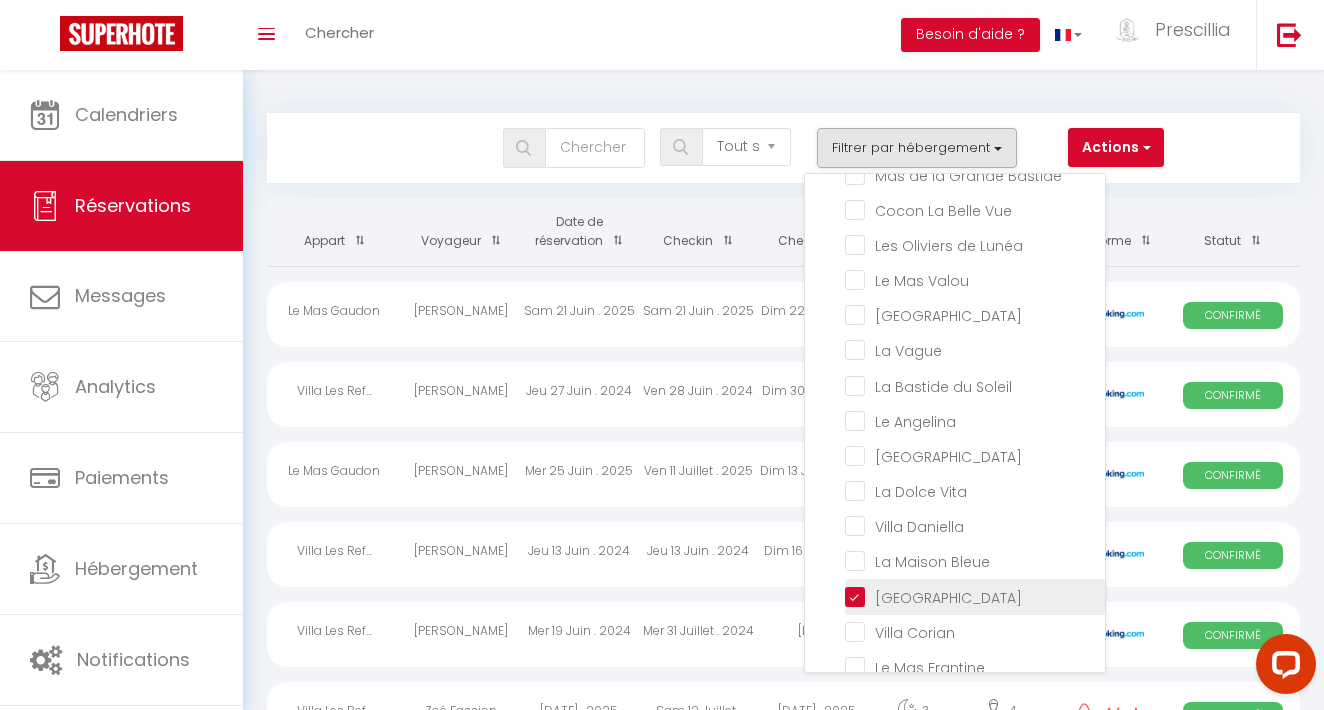 click on "[GEOGRAPHIC_DATA]" at bounding box center (975, 595) 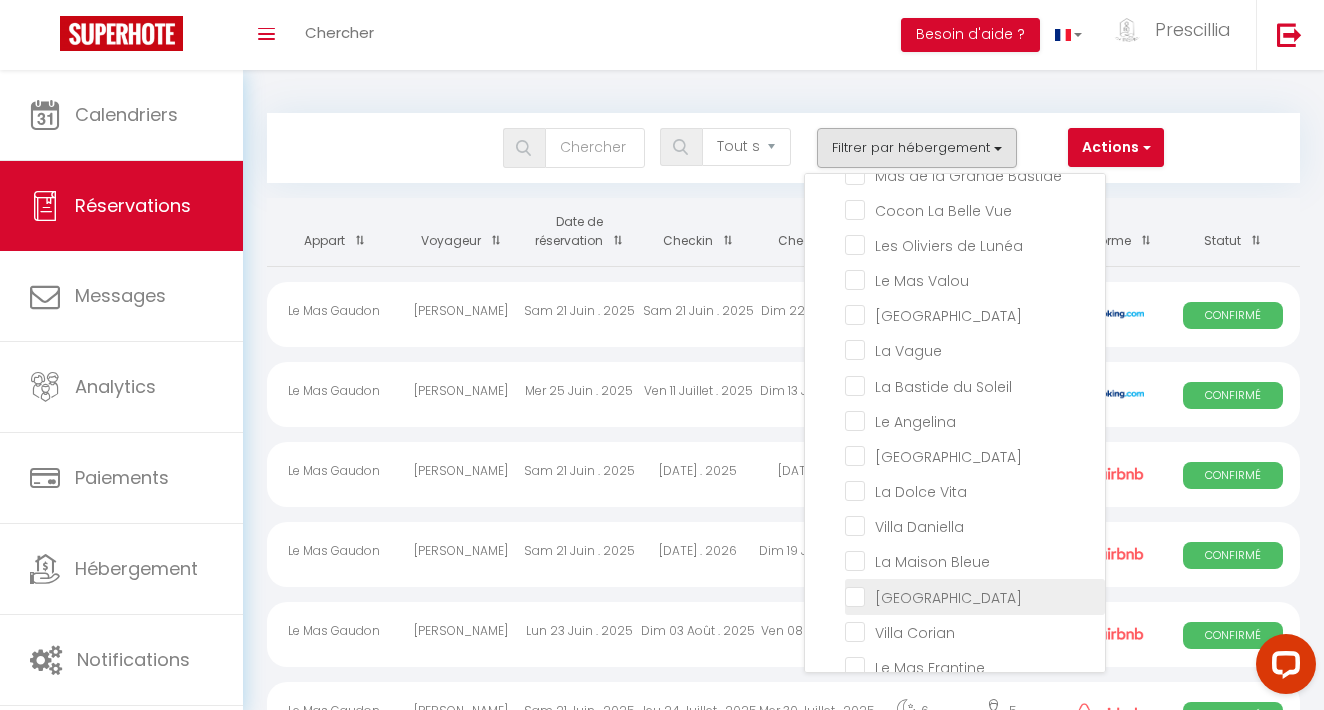 click on "[GEOGRAPHIC_DATA]" at bounding box center (975, 595) 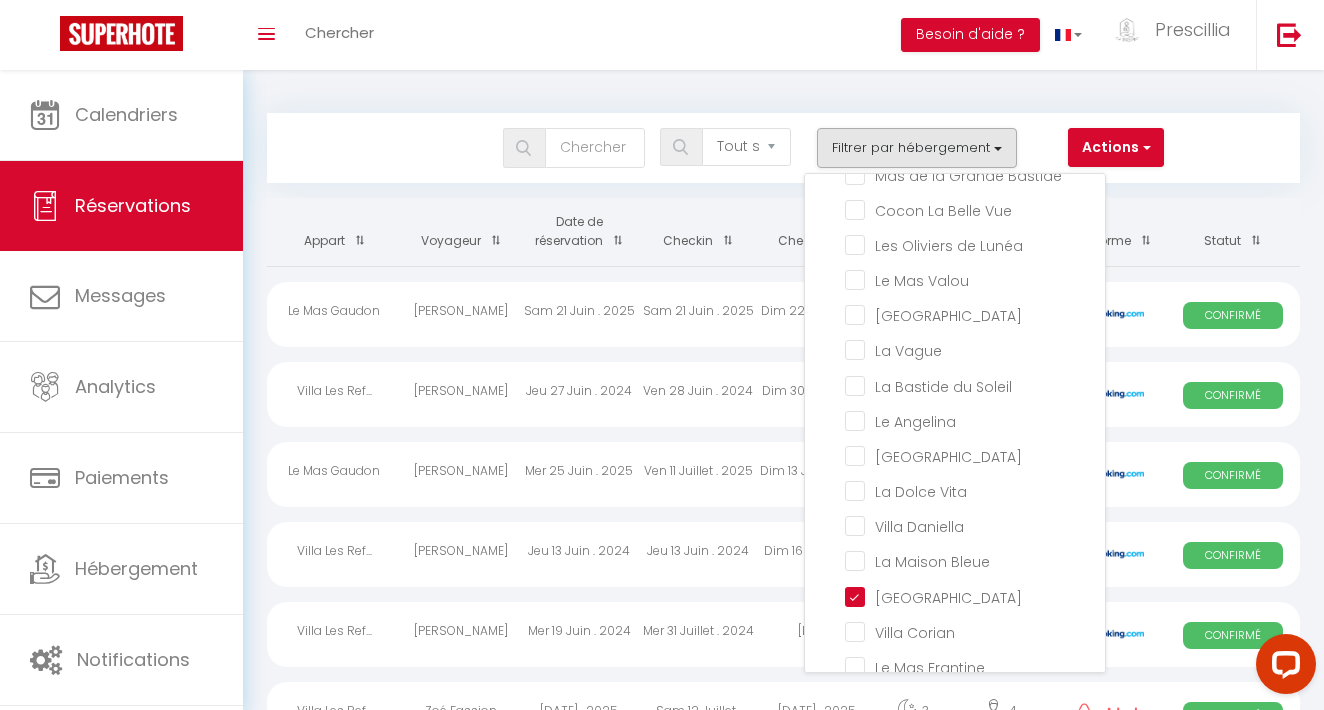 click on "Bookings         Tous les statuts   Annulé   Confirmé   Non Confirmé   Tout sauf annulé   No Show   Request
Filtrer par hébergement
CANTON DE FAYENCE
[GEOGRAPHIC_DATA]
[GEOGRAPHIC_DATA]
Mas de la [GEOGRAPHIC_DATA]
Cocon La Belle Vue
Les Oliviers de Lunéa
Le Mas Valou
[GEOGRAPHIC_DATA]
La Vague
La Bastide du Soleil
Le [PERSON_NAME]
DRACENIE       ANTIBES - CAGNES SUR MER" at bounding box center (783, 148) 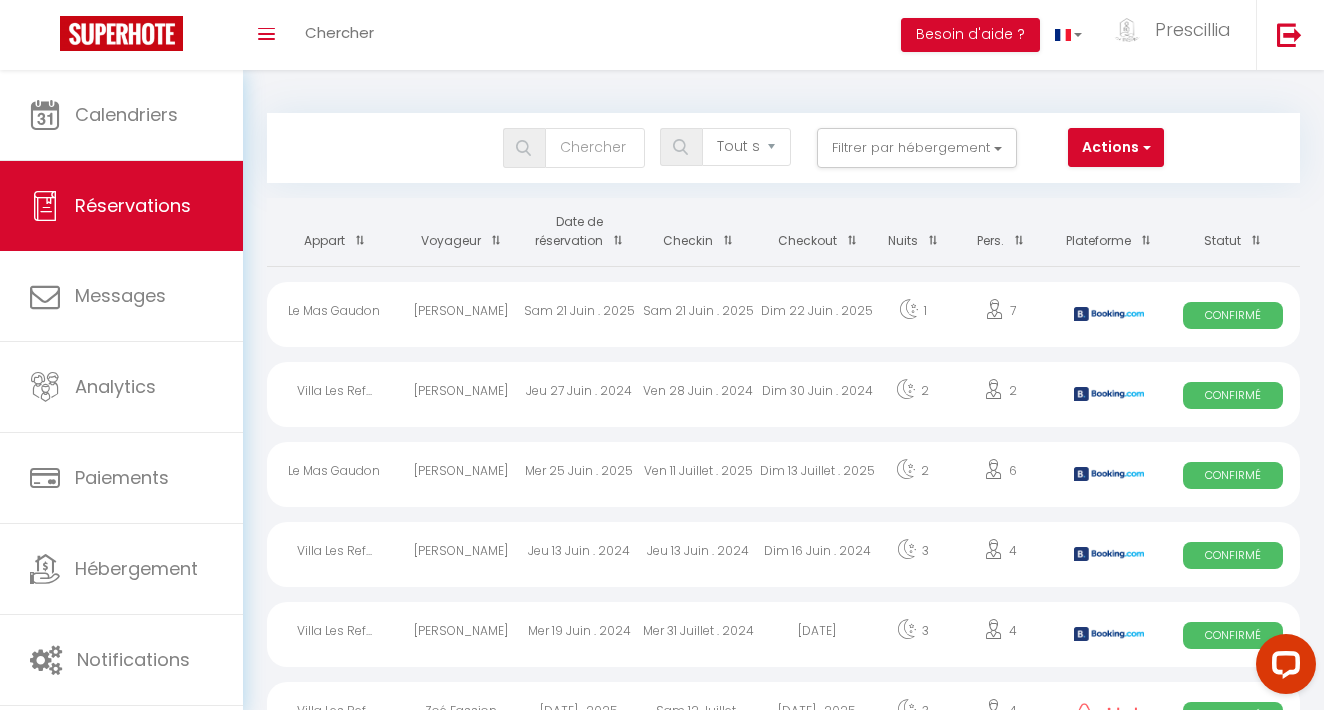 scroll, scrollTop: 0, scrollLeft: 0, axis: both 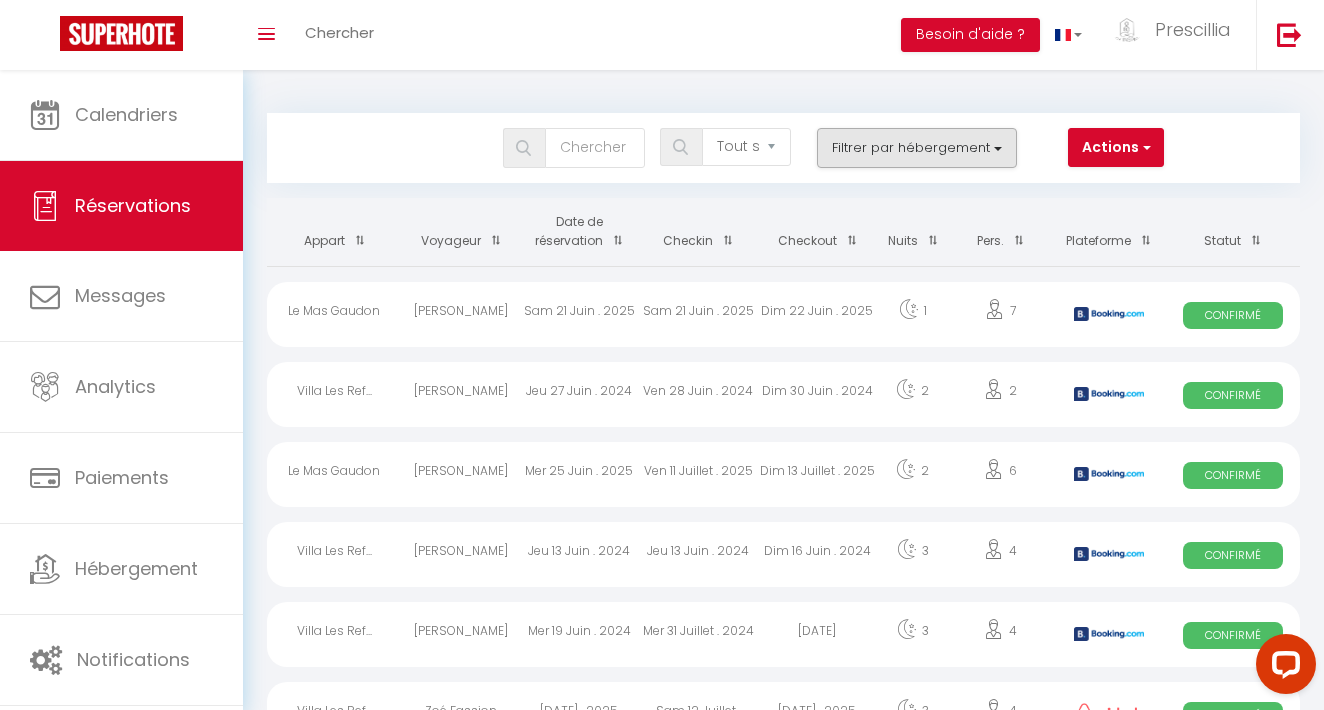click on "Filtrer par hébergement" at bounding box center (917, 148) 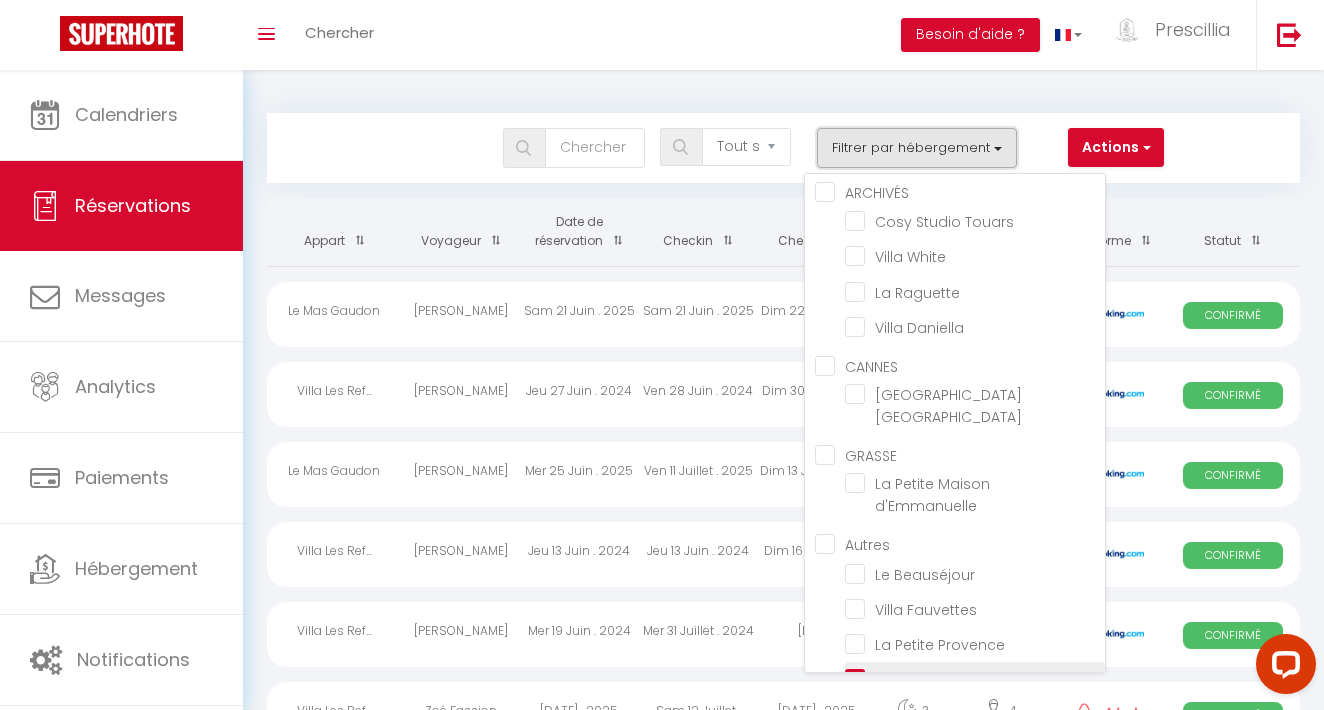 scroll, scrollTop: 845, scrollLeft: 0, axis: vertical 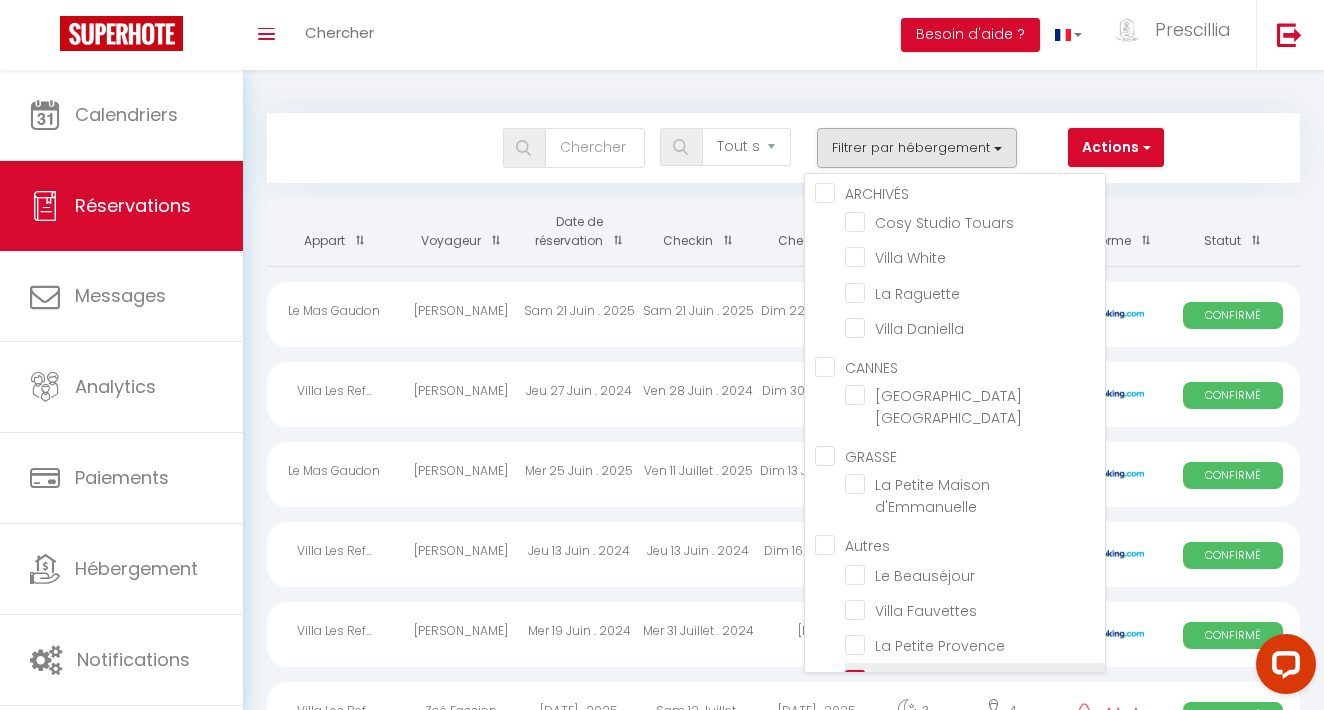 click on "Le Mas Gaudon" at bounding box center (975, 679) 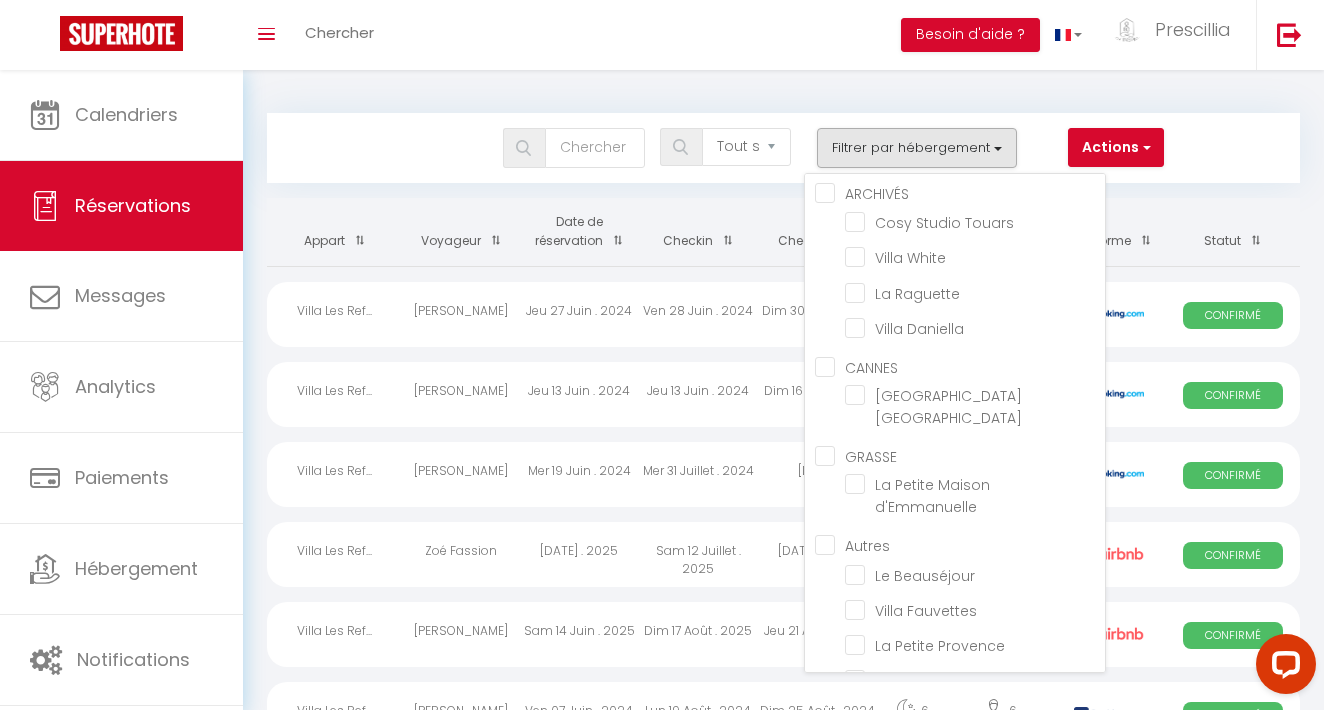 click on "Bookings         Tous les statuts   Annulé   Confirmé   Non Confirmé   Tout sauf annulé   No Show   Request
Filtrer par hébergement
CANTON DE FAYENCE
[GEOGRAPHIC_DATA]
[GEOGRAPHIC_DATA]
Mas de la [GEOGRAPHIC_DATA]
Cocon La Belle Vue
Les Oliviers de Lunéa
Le Mas Valou
[GEOGRAPHIC_DATA]
La Vague
La Bastide du Soleil
Le [PERSON_NAME]
DRACENIE       ANTIBES - CAGNES SUR MER" at bounding box center [783, 148] 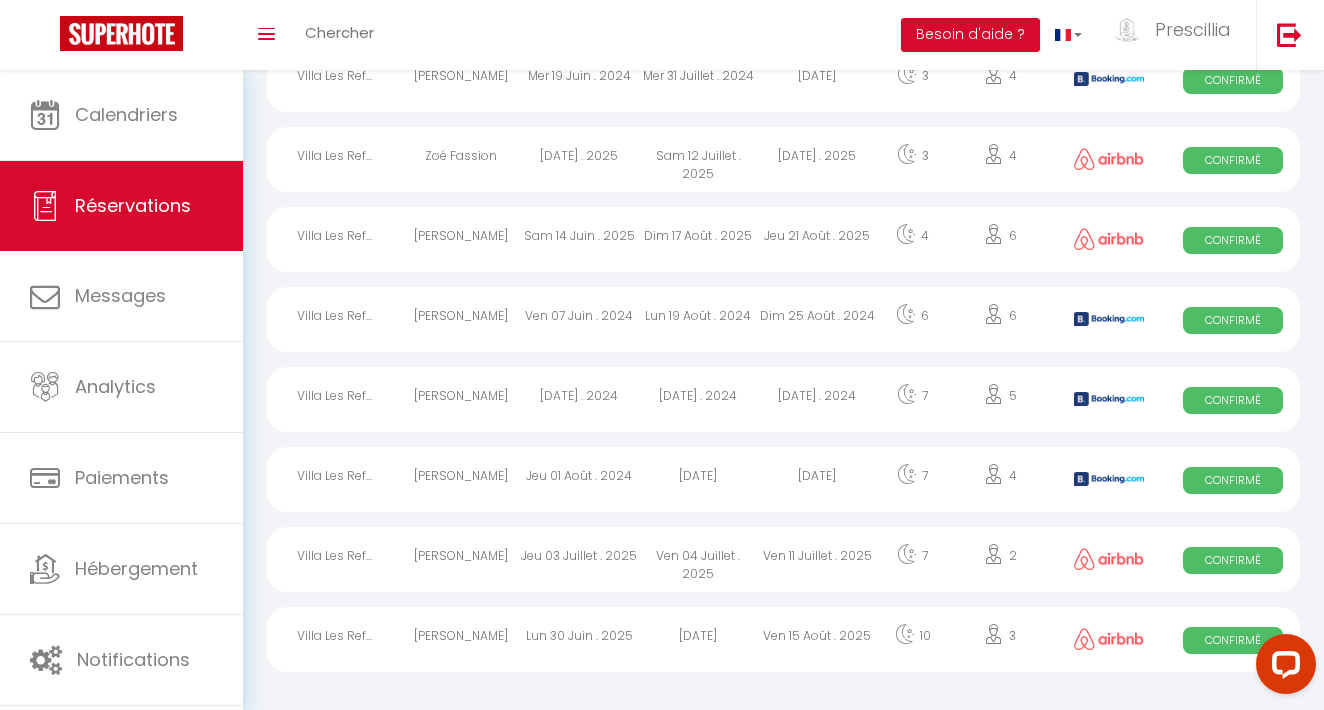 scroll, scrollTop: 397, scrollLeft: 0, axis: vertical 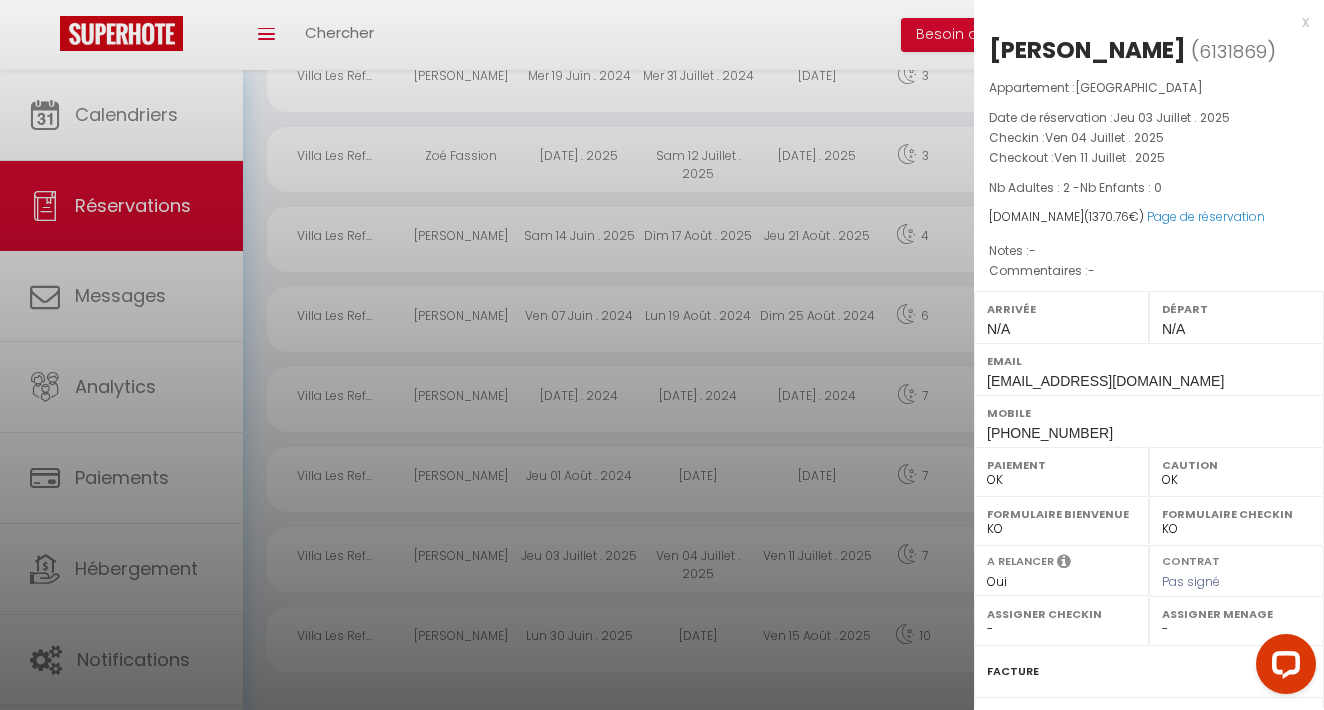 click on "x" at bounding box center [1141, 22] 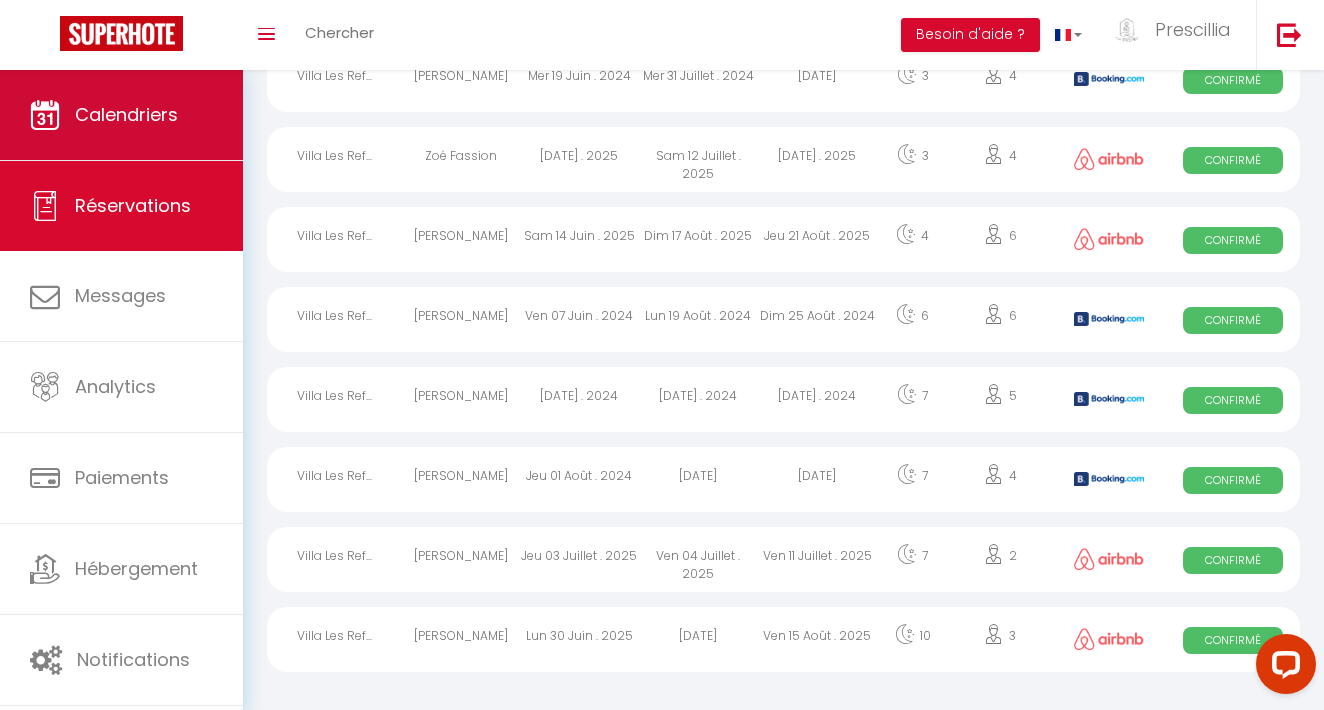 click on "Calendriers" at bounding box center [126, 114] 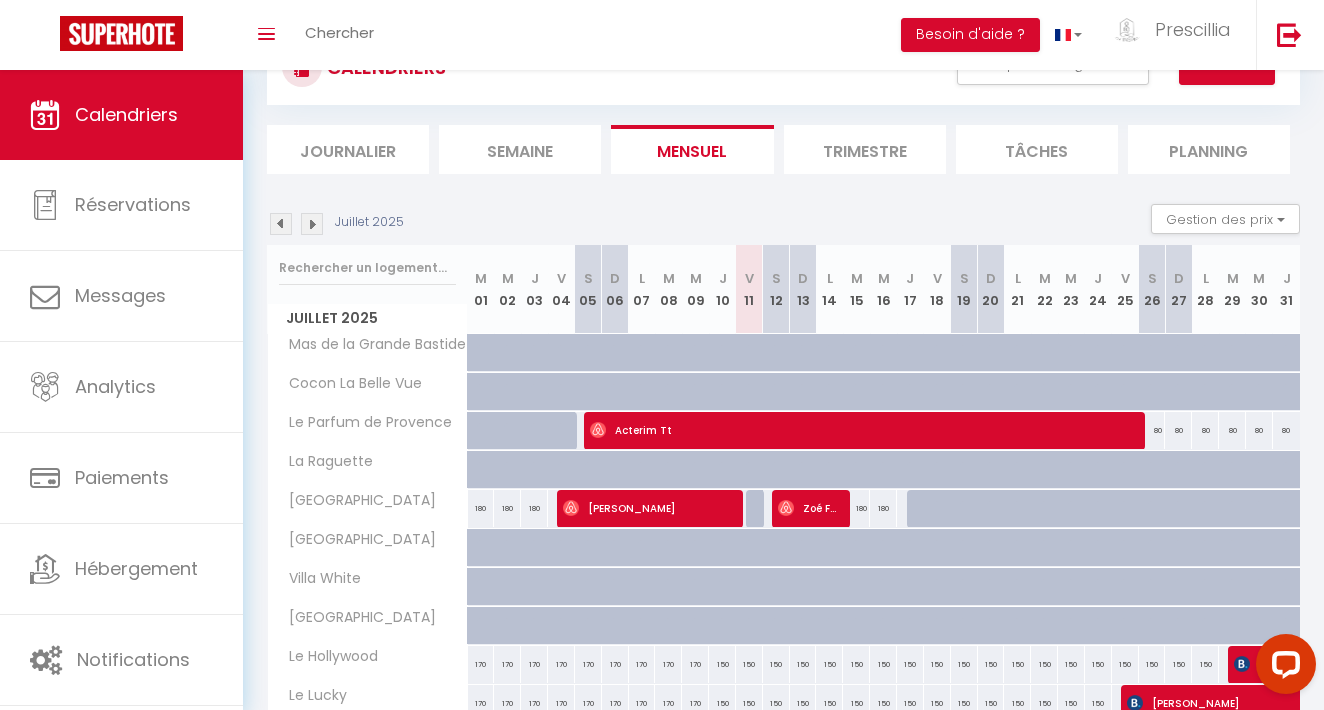 scroll, scrollTop: 111, scrollLeft: 0, axis: vertical 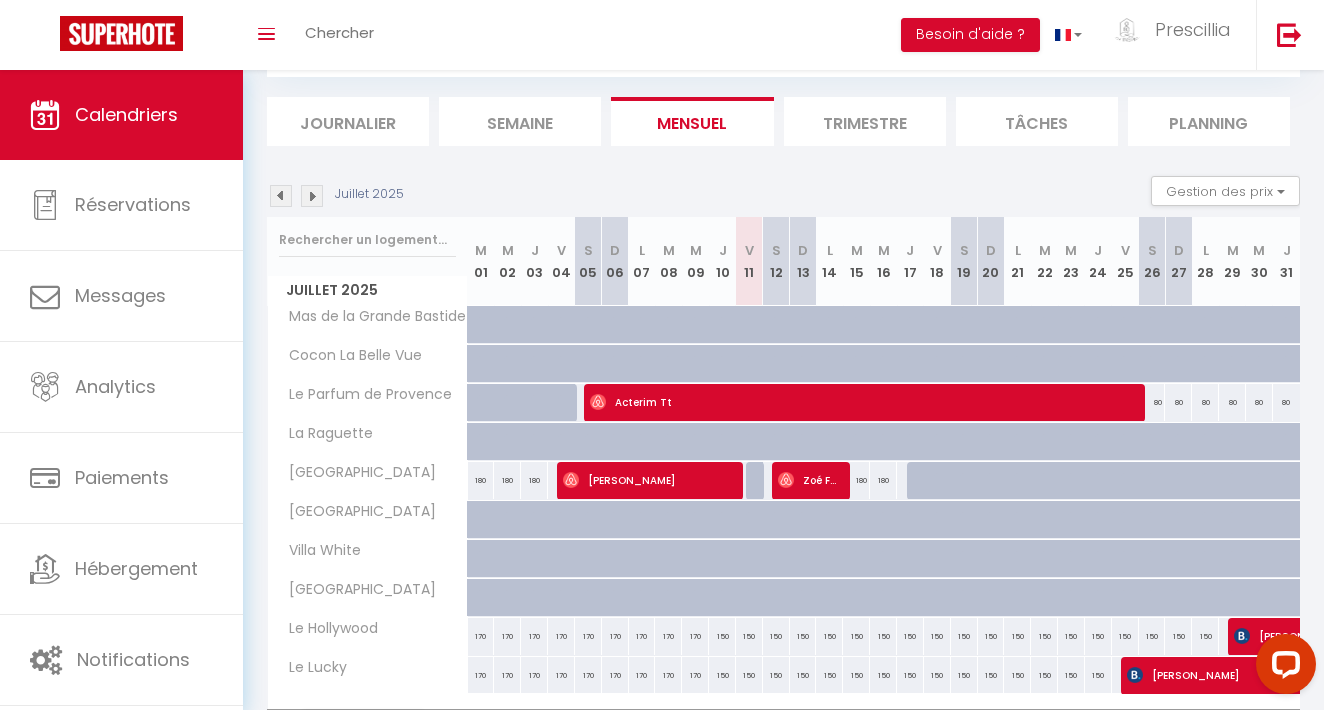 click on "Zoé Fassion" at bounding box center [809, 480] 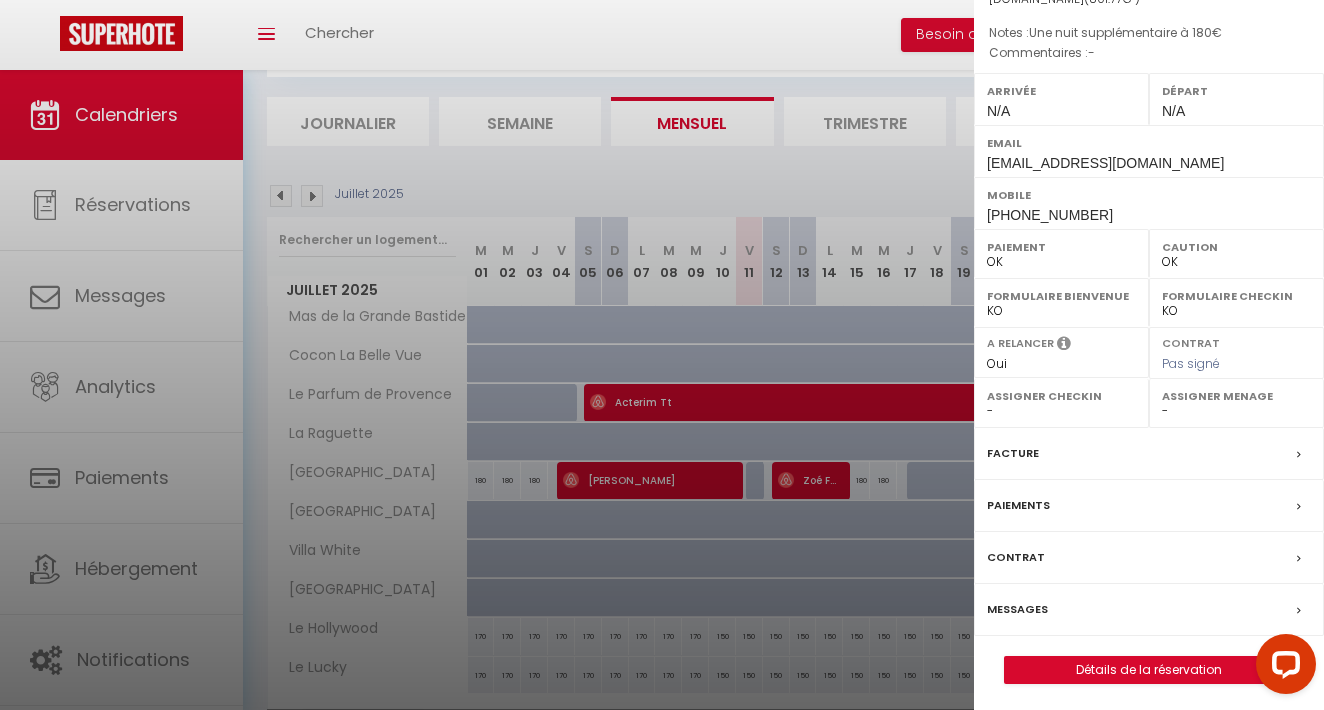 scroll, scrollTop: 216, scrollLeft: 0, axis: vertical 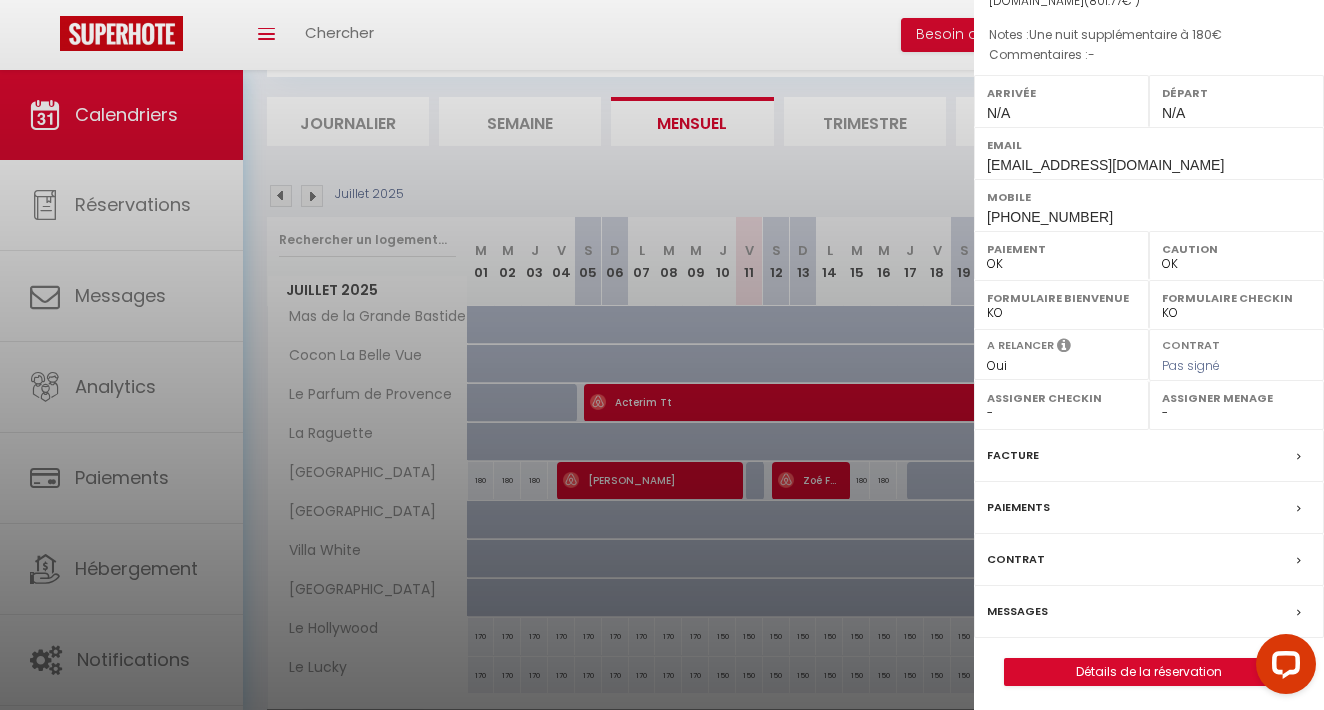 click on "Détails de la réservation" at bounding box center (1149, 672) 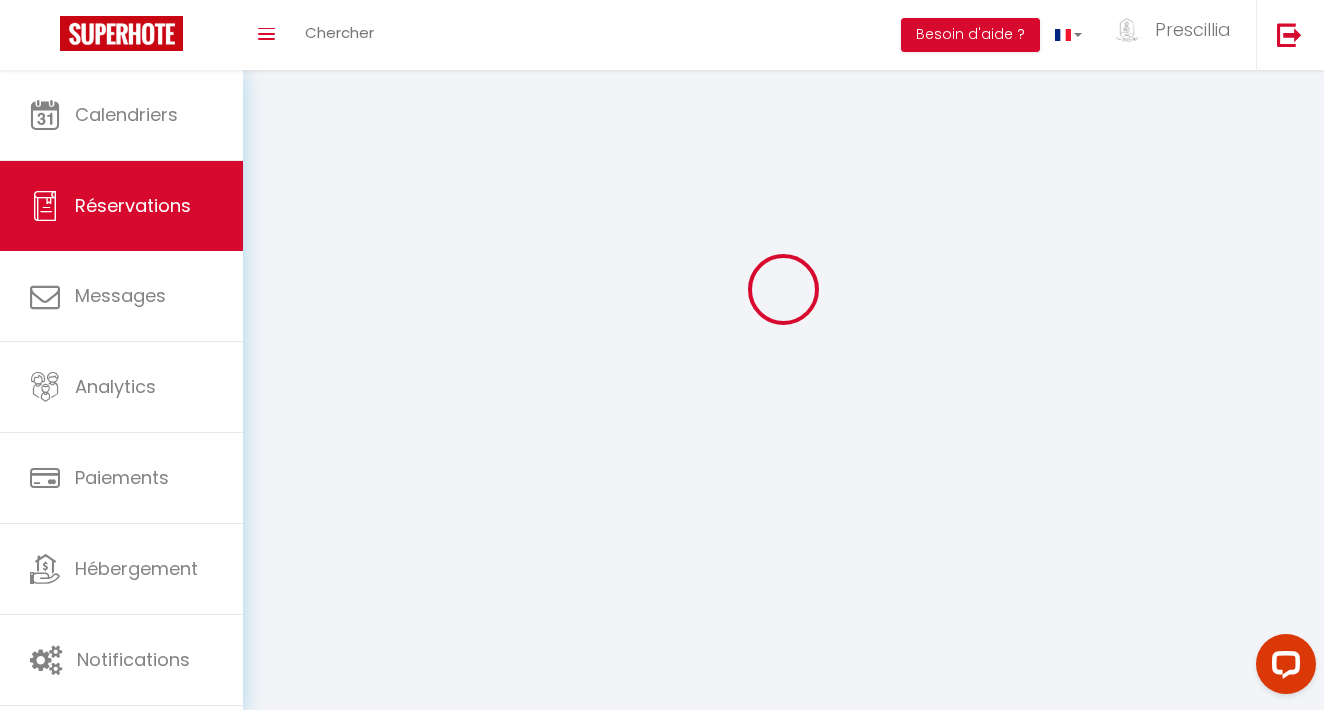 scroll, scrollTop: 70, scrollLeft: 0, axis: vertical 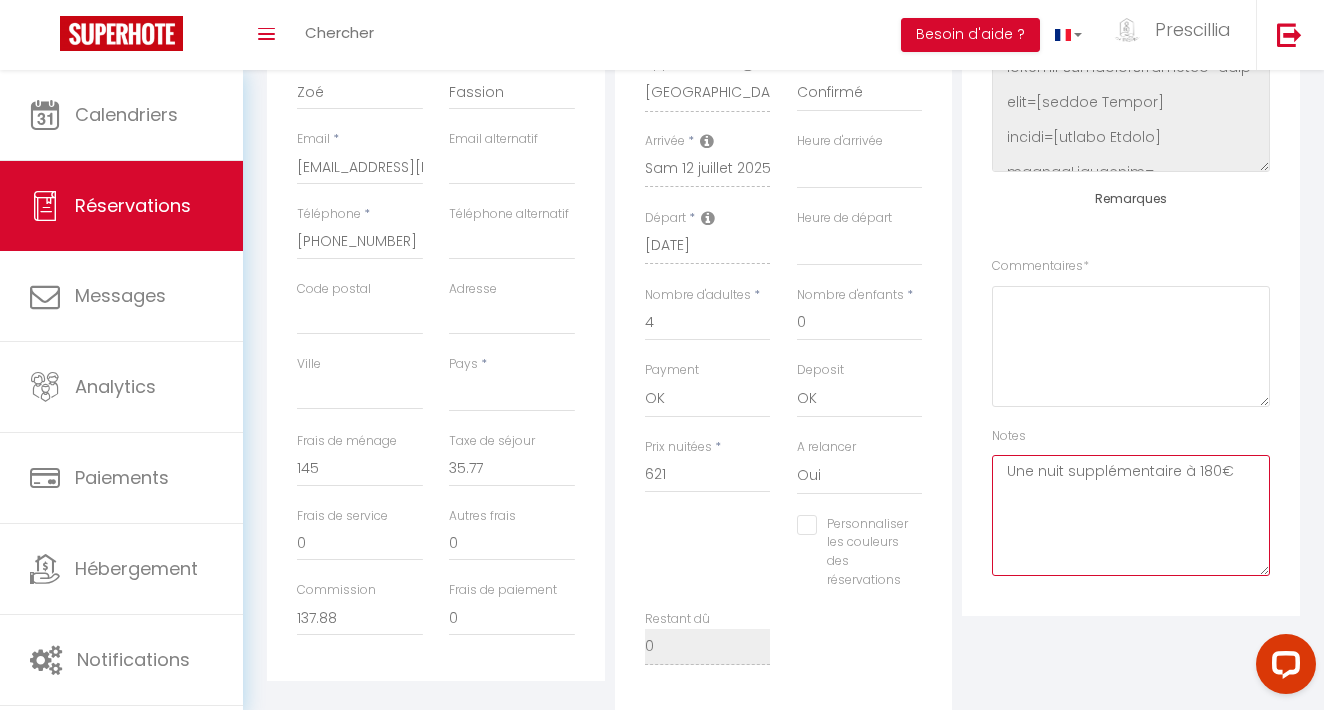 click on "Une nuit supplémentaire à 180€" at bounding box center (1131, 515) 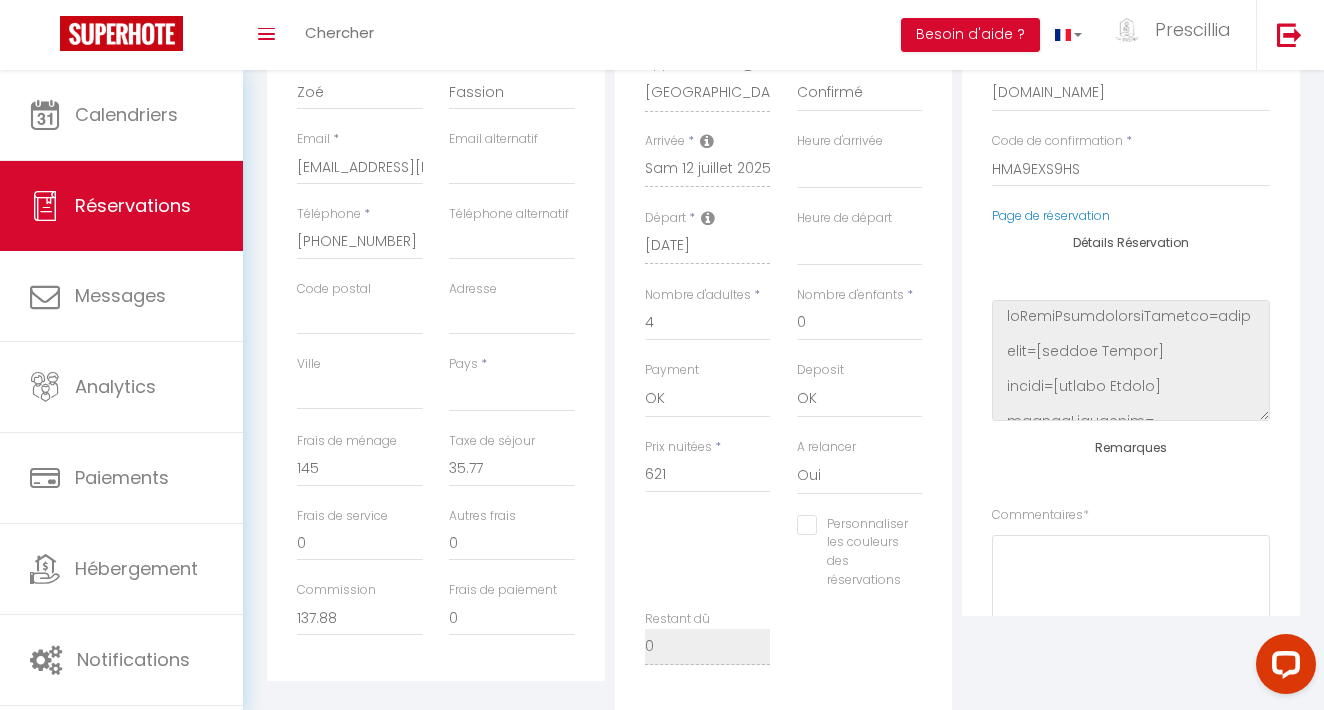 scroll, scrollTop: 0, scrollLeft: 0, axis: both 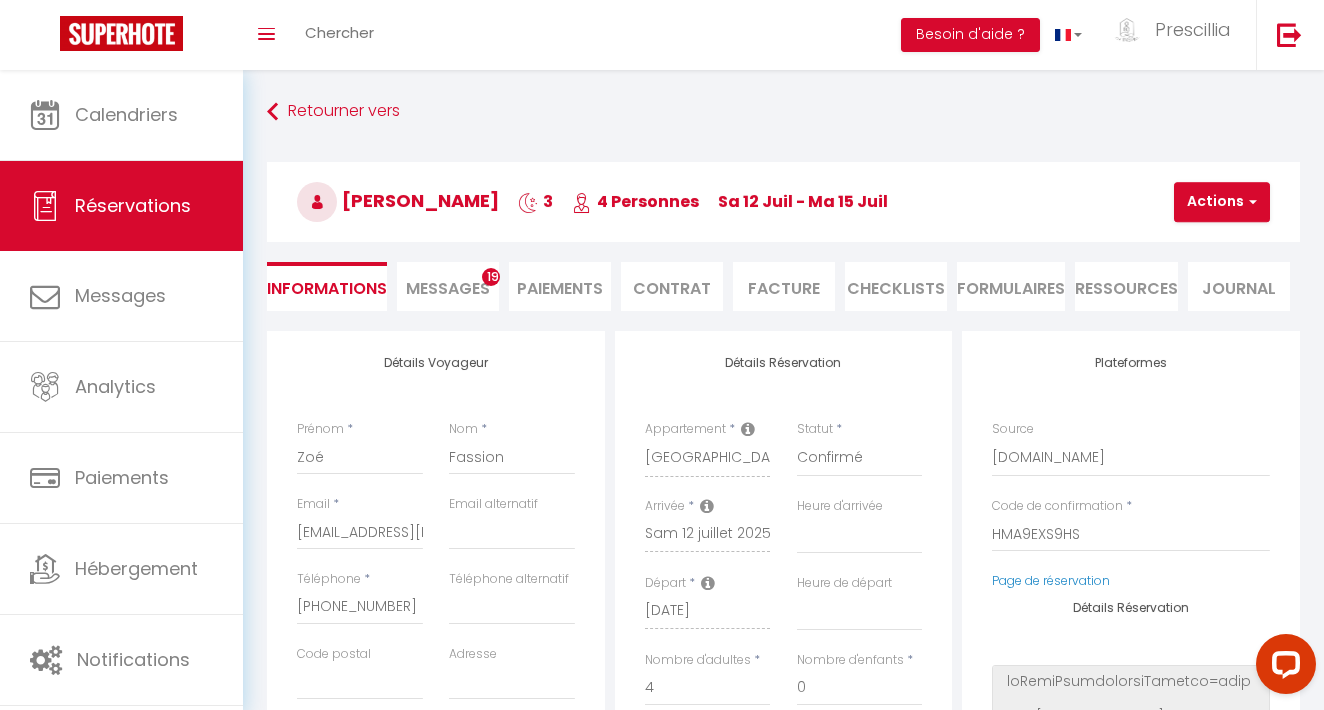 click on "Actions" at bounding box center (1222, 202) 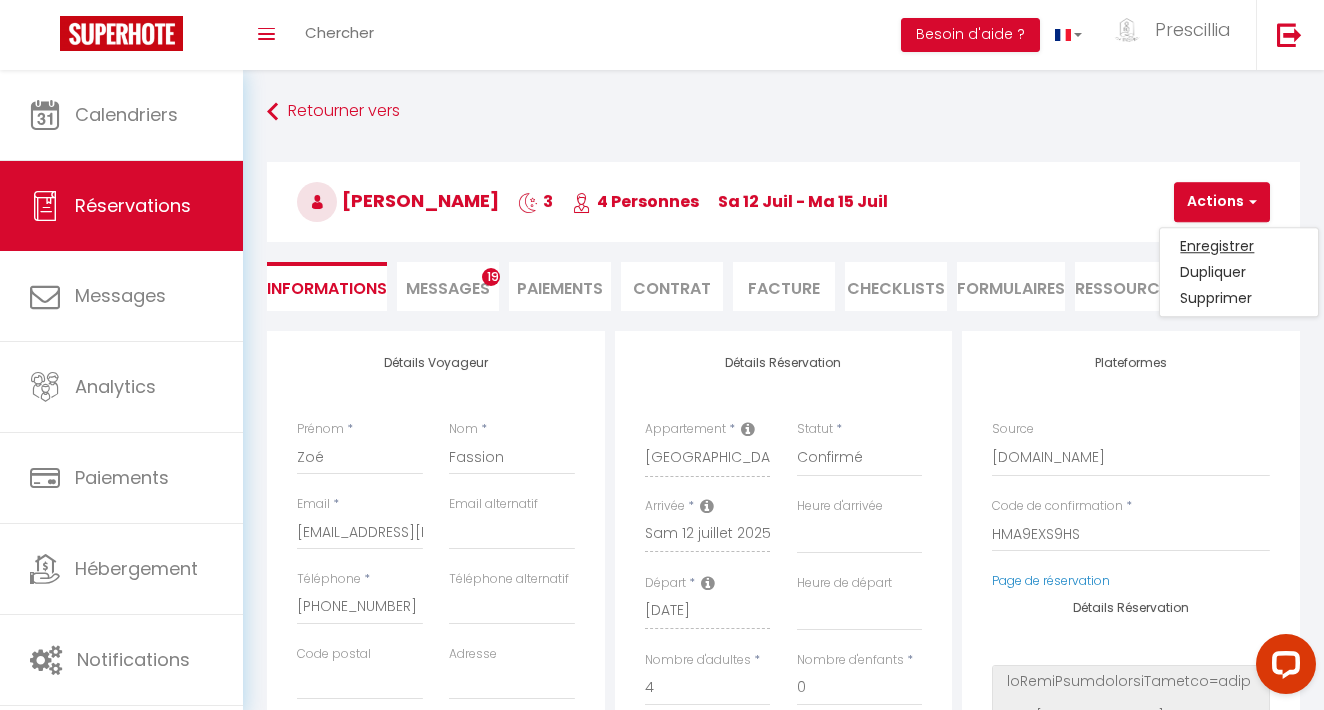 click on "Enregistrer" at bounding box center (1239, 246) 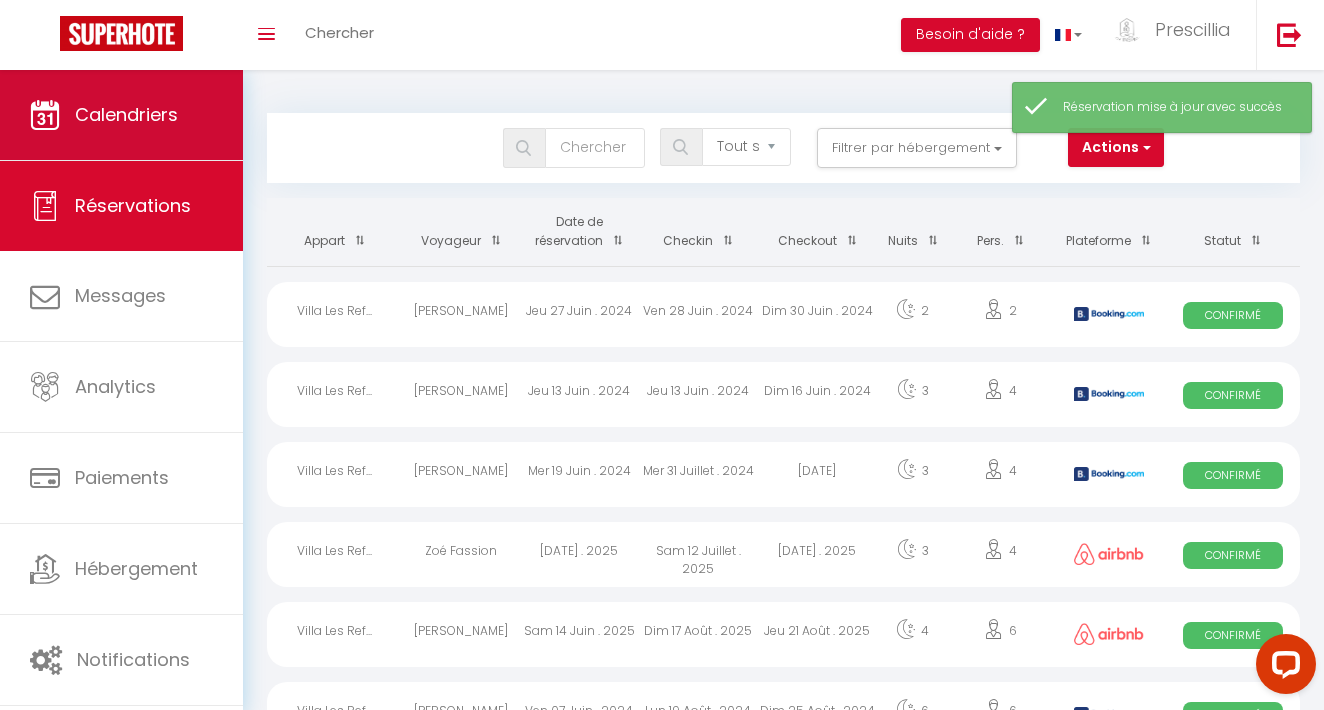 click on "Calendriers" at bounding box center [126, 114] 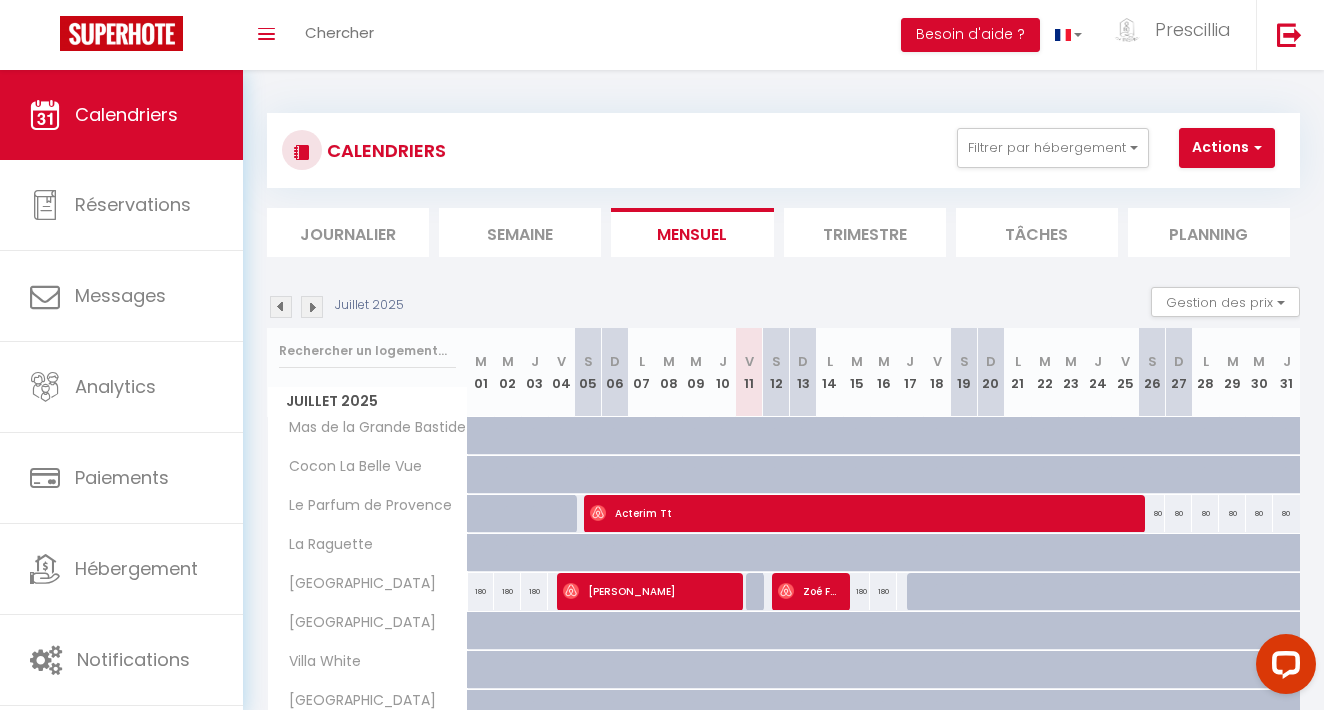 click on "[PERSON_NAME]" at bounding box center [648, 591] 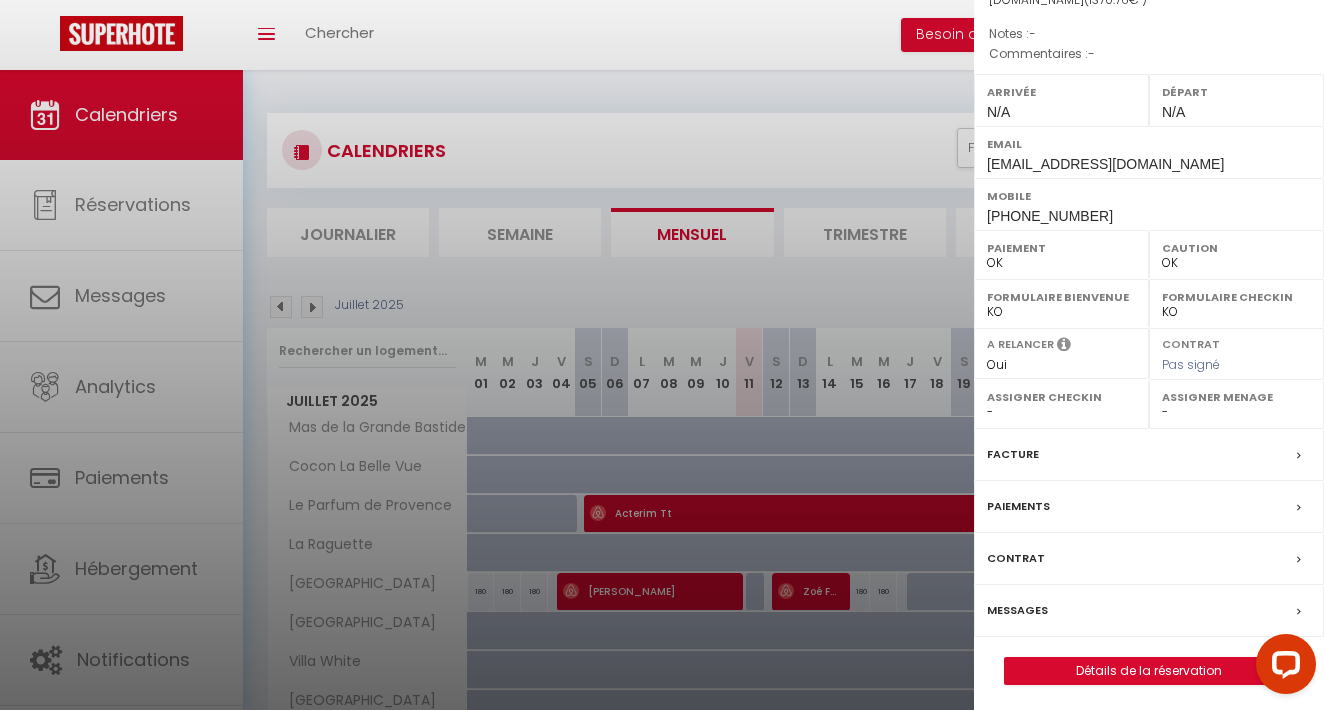 scroll, scrollTop: 216, scrollLeft: 0, axis: vertical 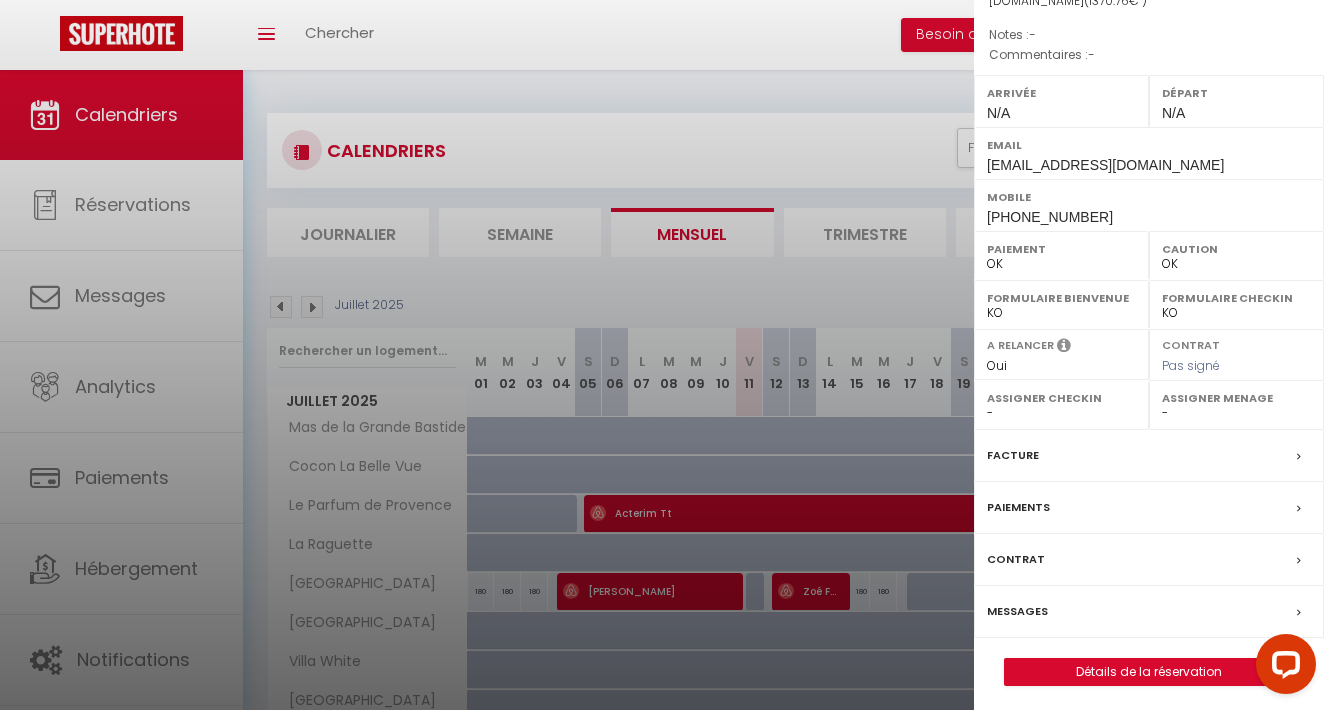 click on "Détails de la réservation" at bounding box center (1149, 672) 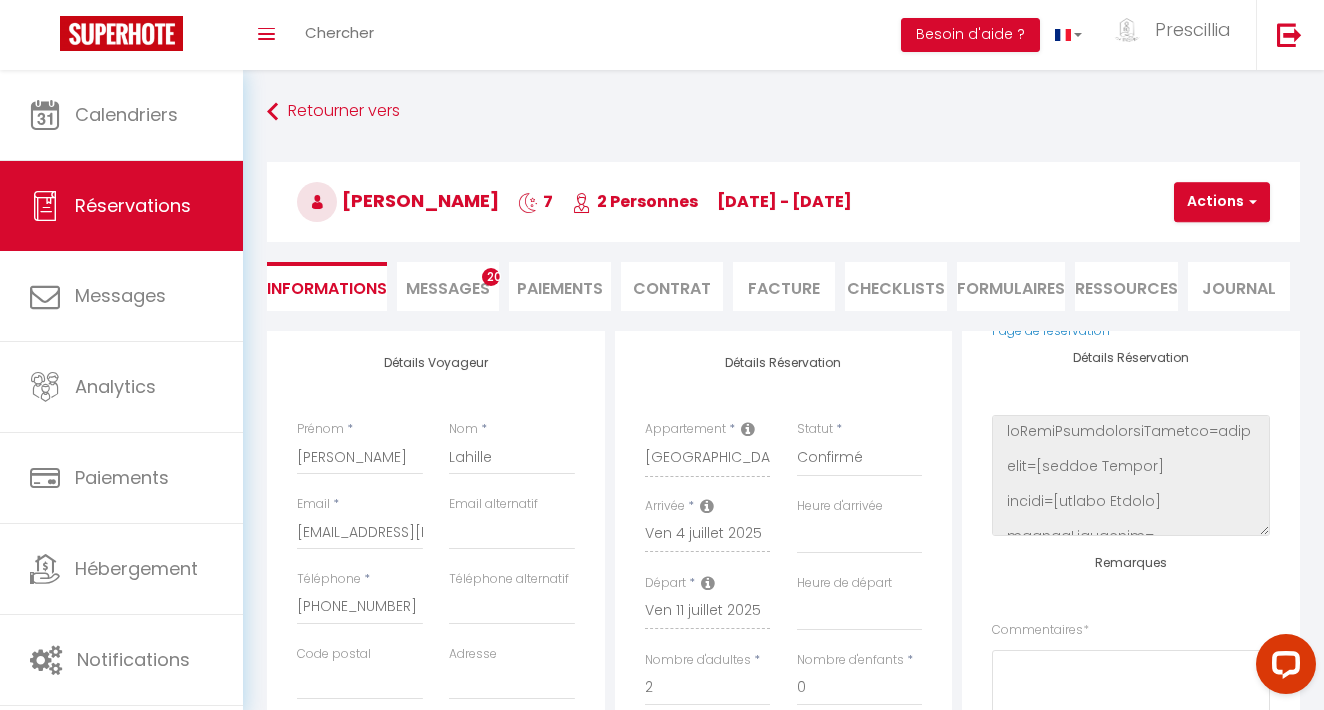scroll, scrollTop: 249, scrollLeft: 0, axis: vertical 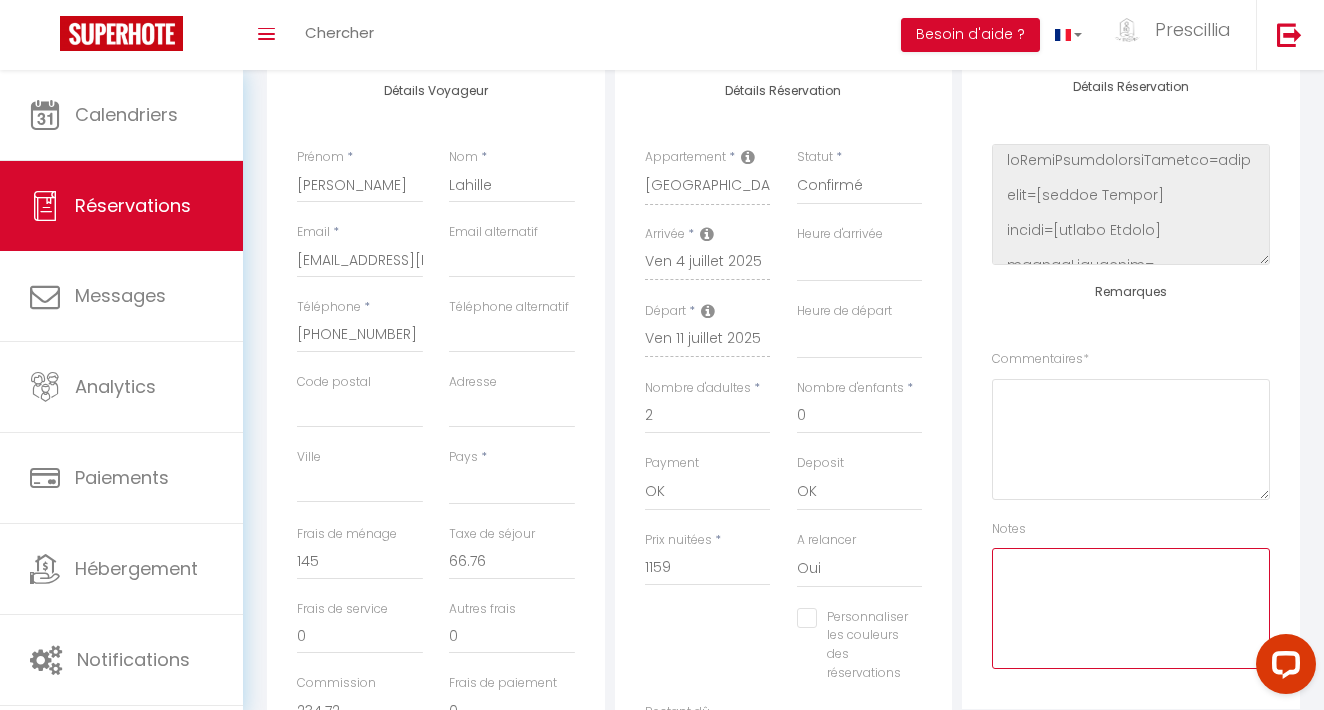 click at bounding box center (1131, 608) 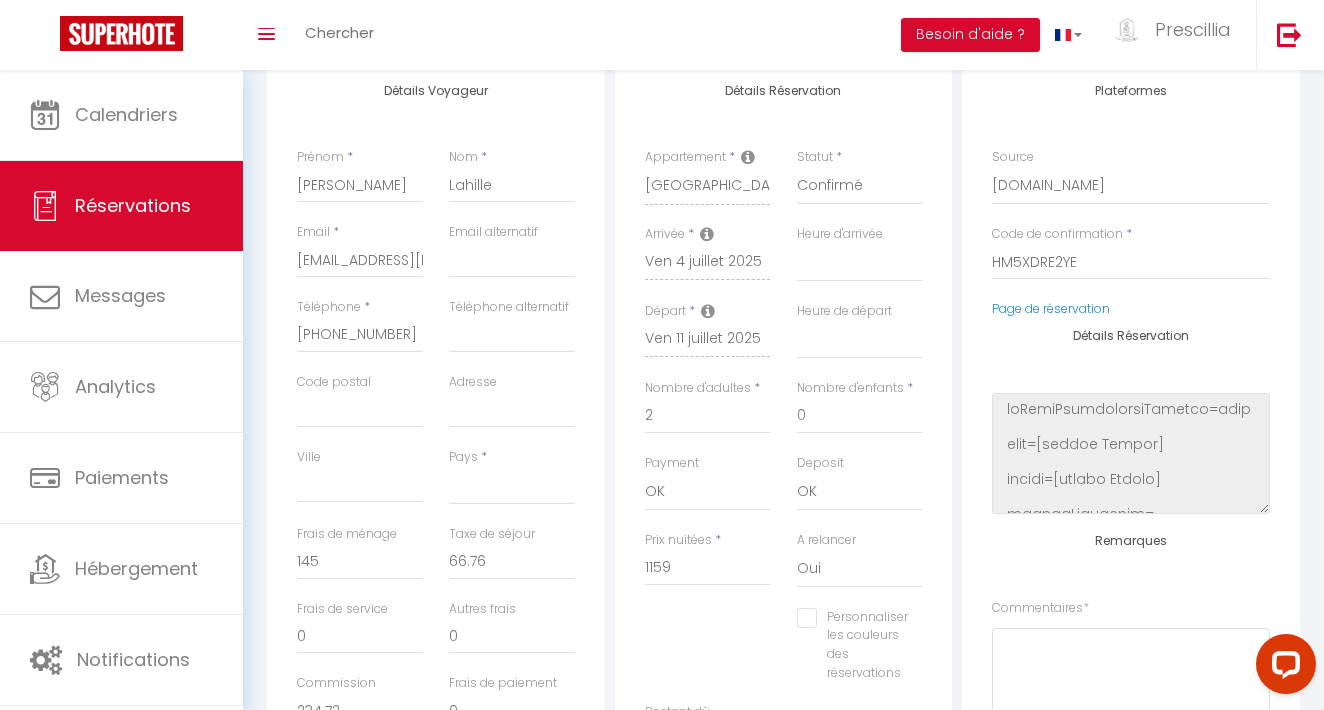 scroll, scrollTop: 0, scrollLeft: 0, axis: both 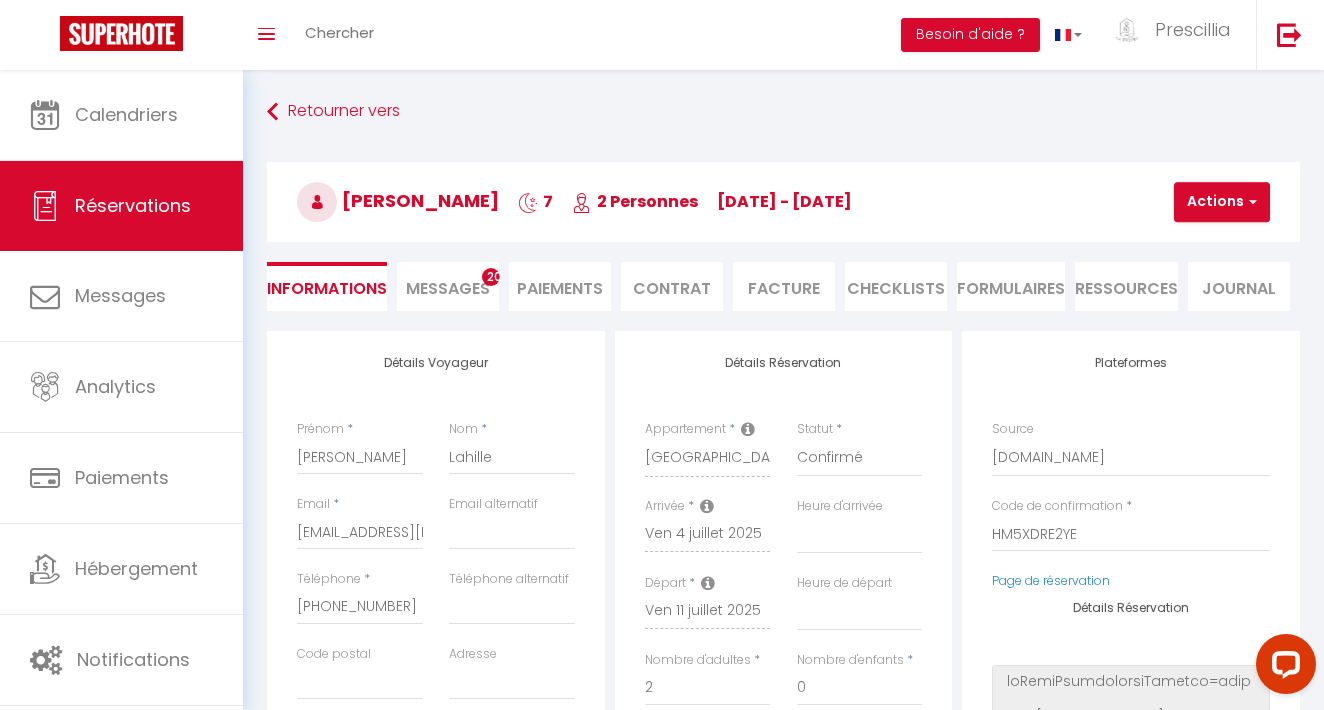 click on "Actions" at bounding box center [1222, 202] 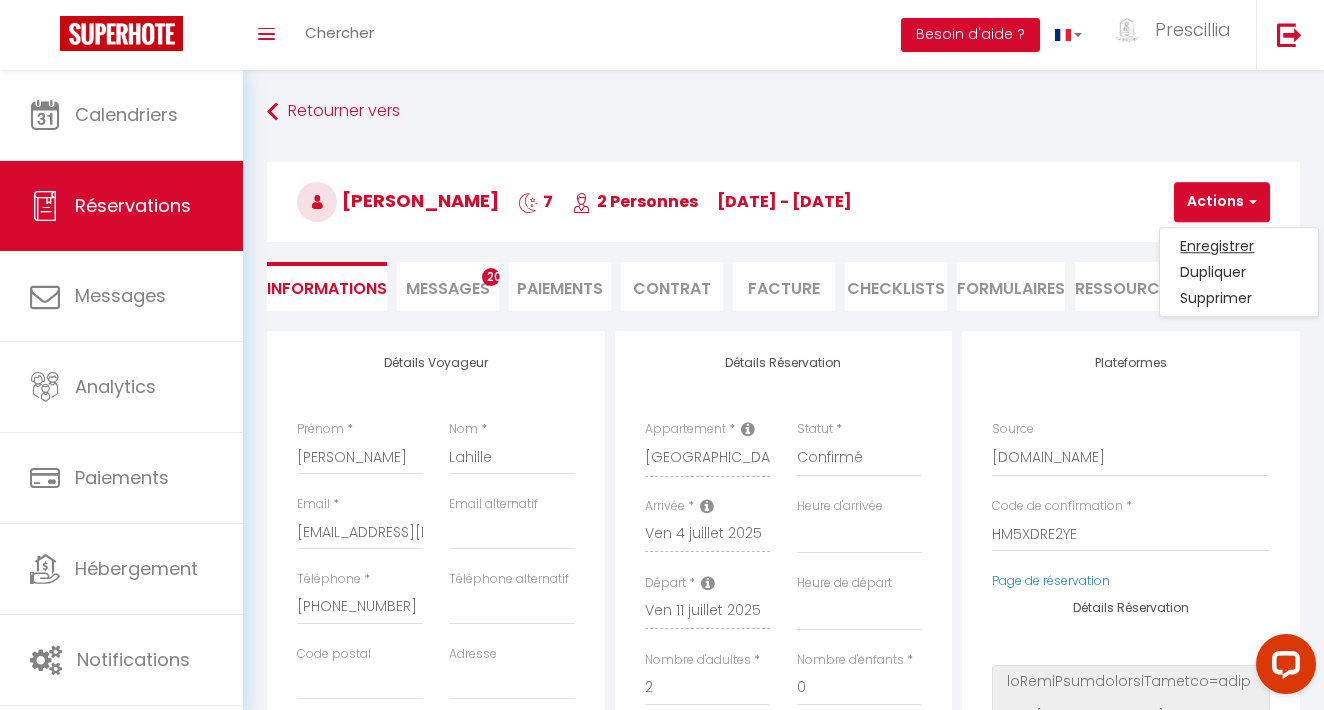 click on "Enregistrer" at bounding box center (1239, 246) 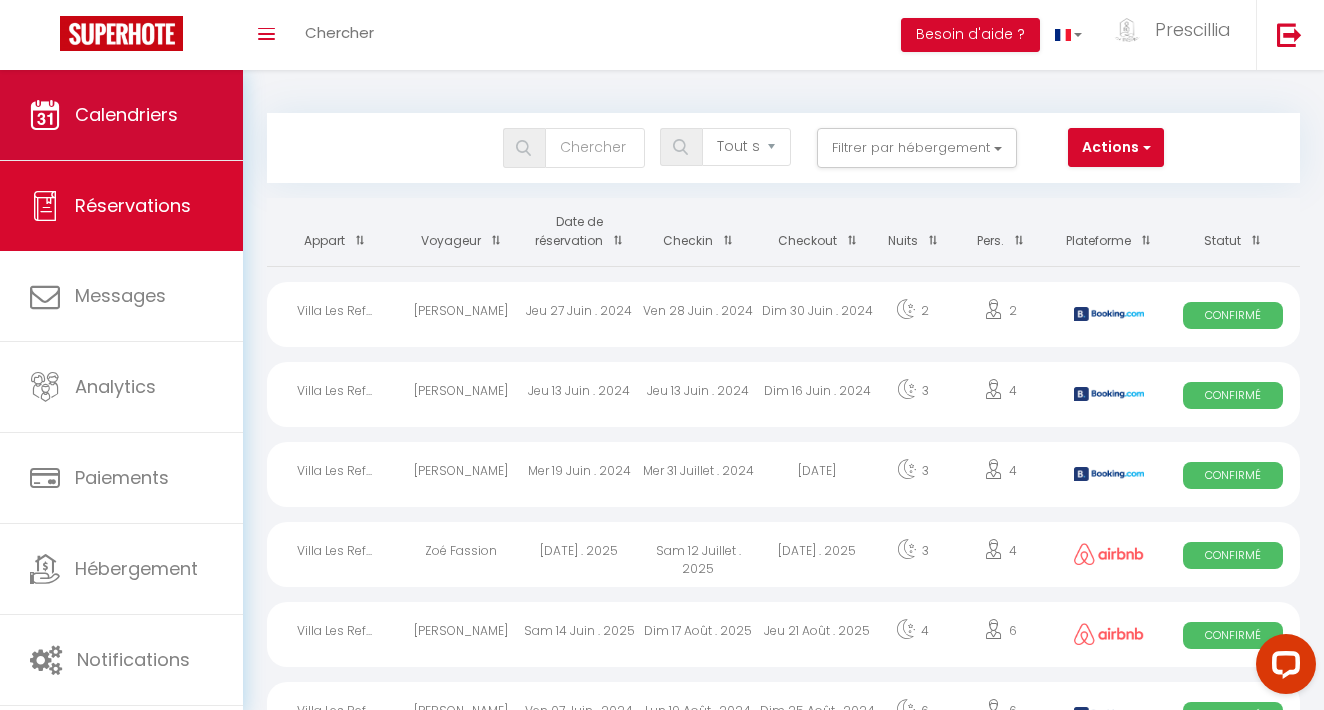 click on "Calendriers" at bounding box center [126, 114] 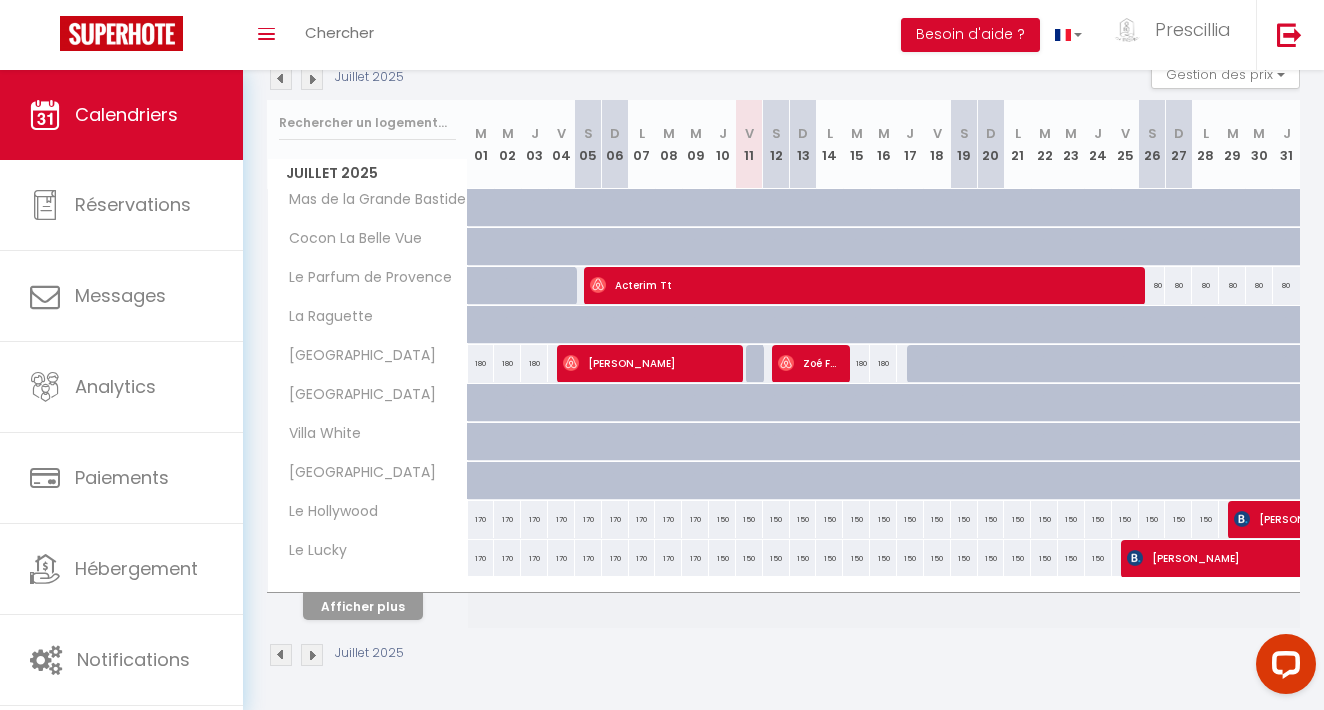 scroll, scrollTop: 227, scrollLeft: 0, axis: vertical 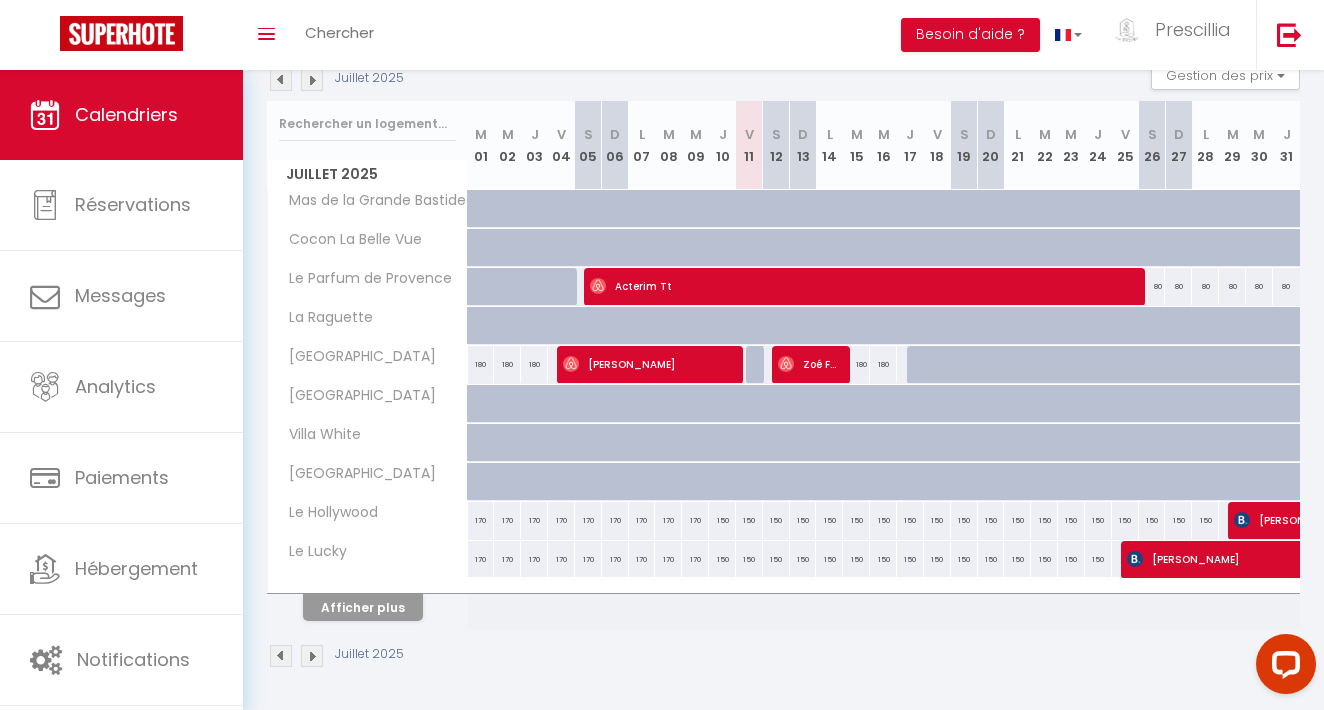 click on "Afficher plus" at bounding box center (363, 607) 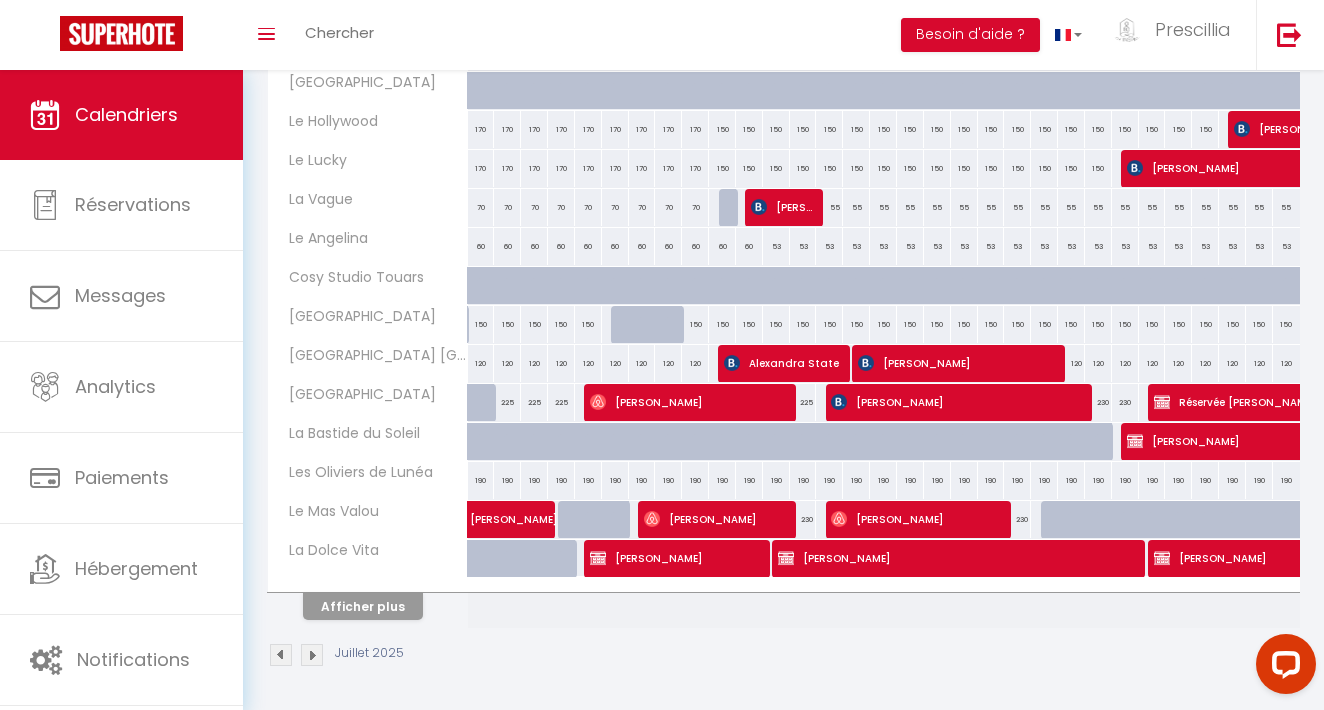 scroll, scrollTop: 617, scrollLeft: 0, axis: vertical 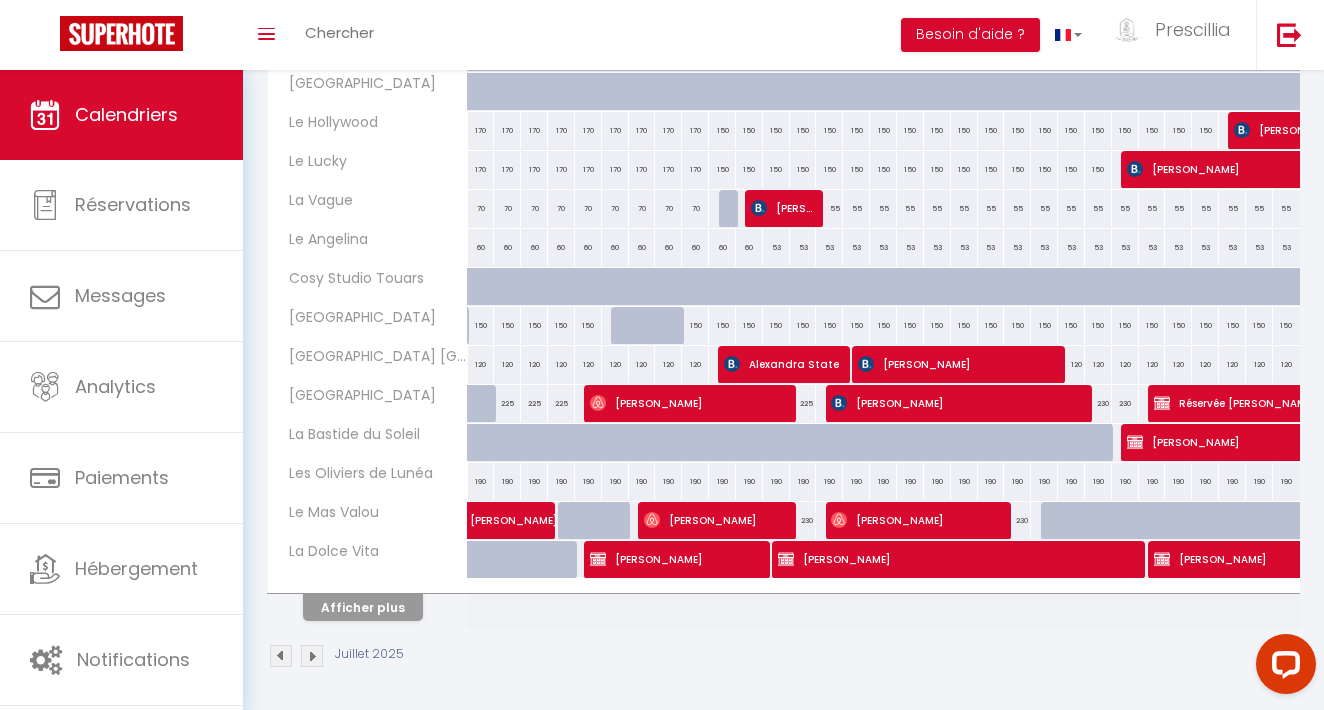 click on "Afficher plus" at bounding box center [363, 607] 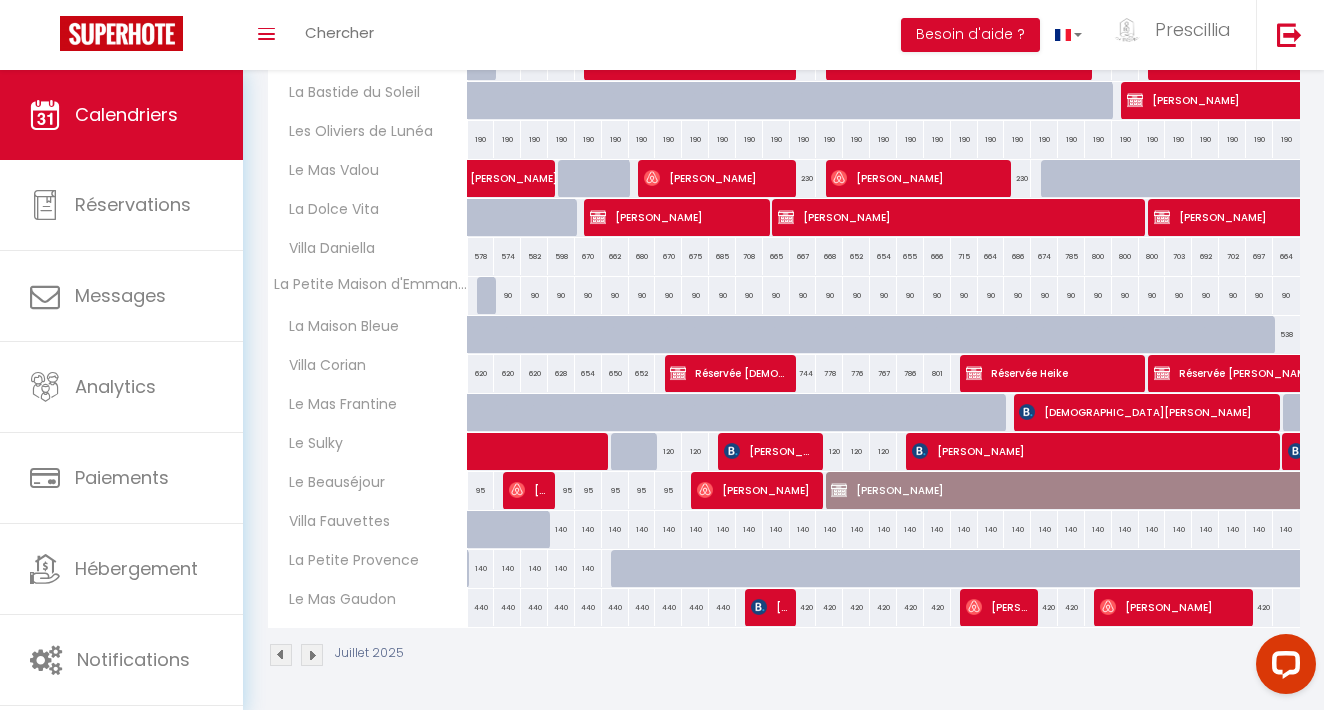 scroll, scrollTop: 958, scrollLeft: 0, axis: vertical 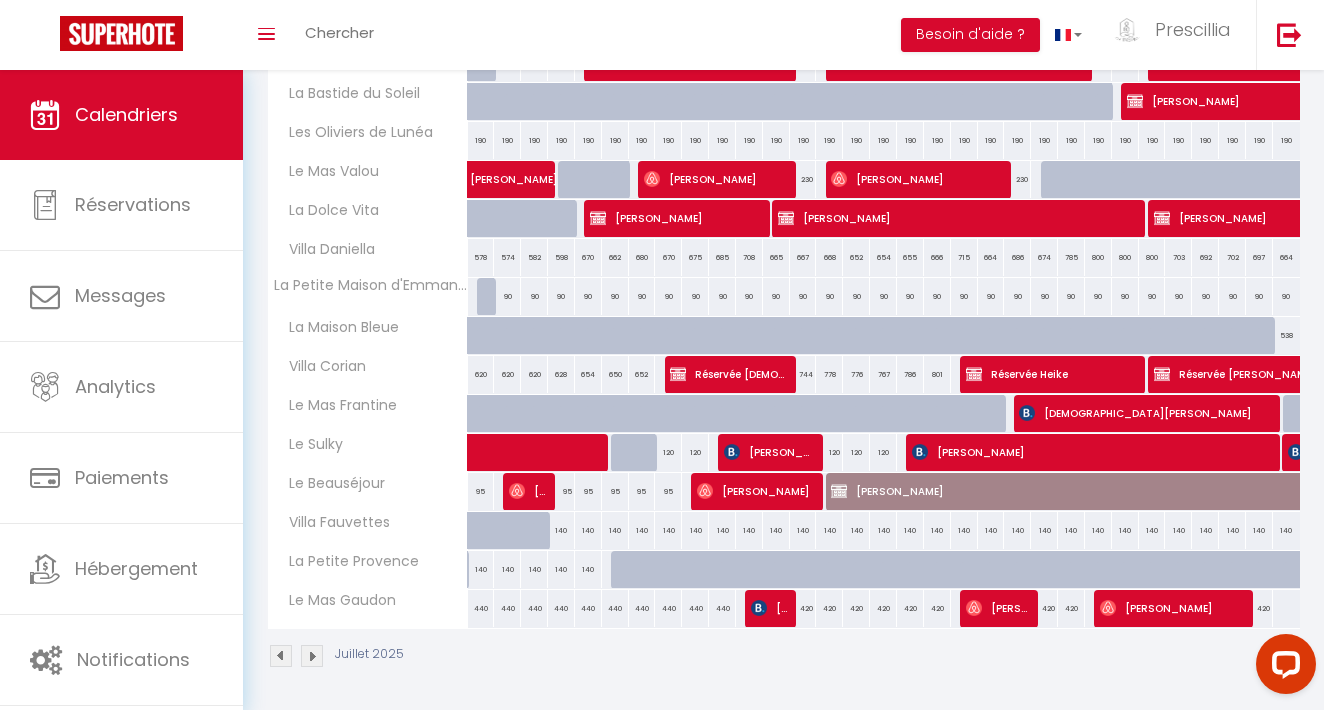 click on "[PERSON_NAME]" at bounding box center [1337, 491] 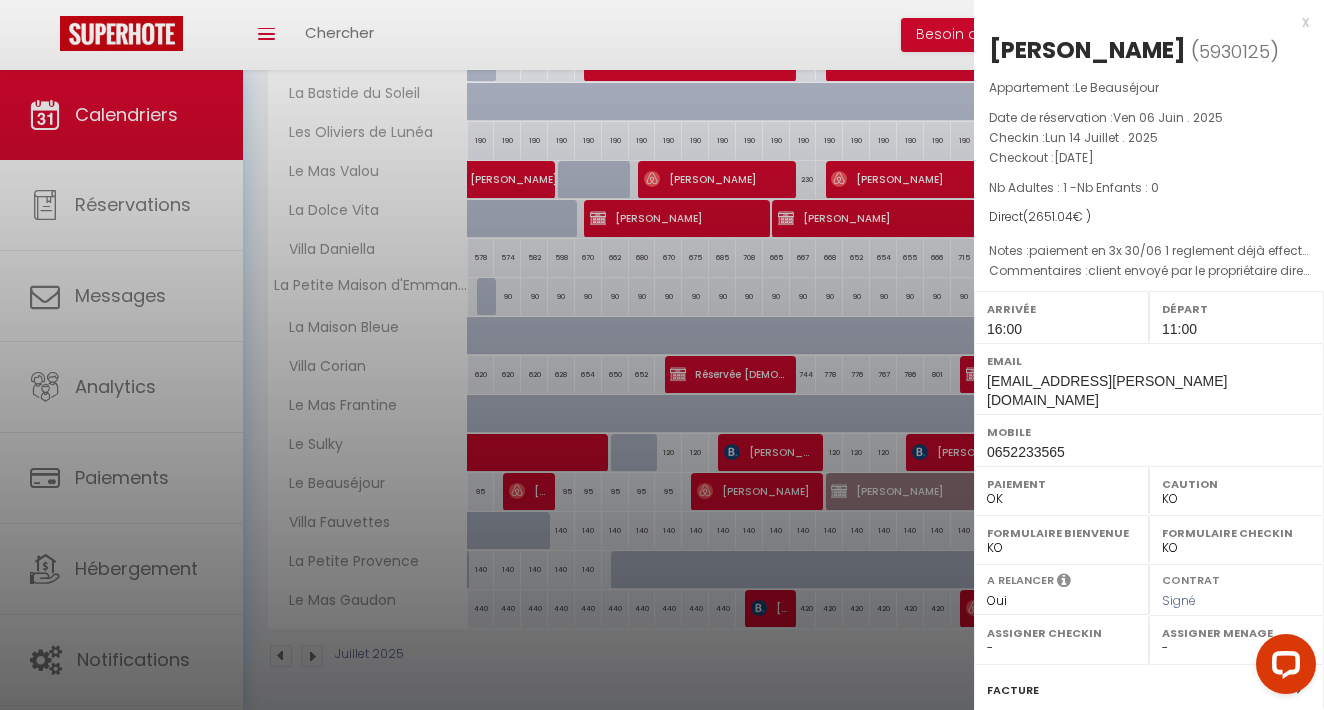 click on "x" at bounding box center (1141, 22) 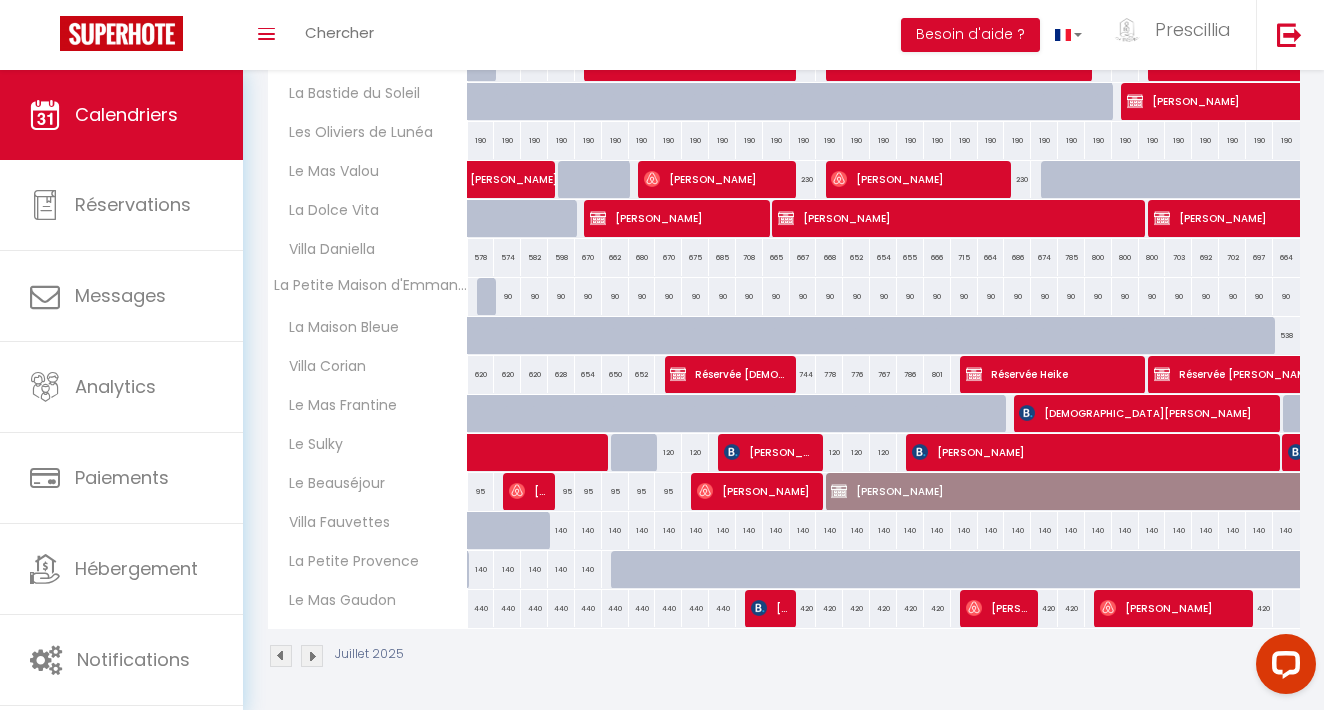 scroll, scrollTop: 0, scrollLeft: 78, axis: horizontal 